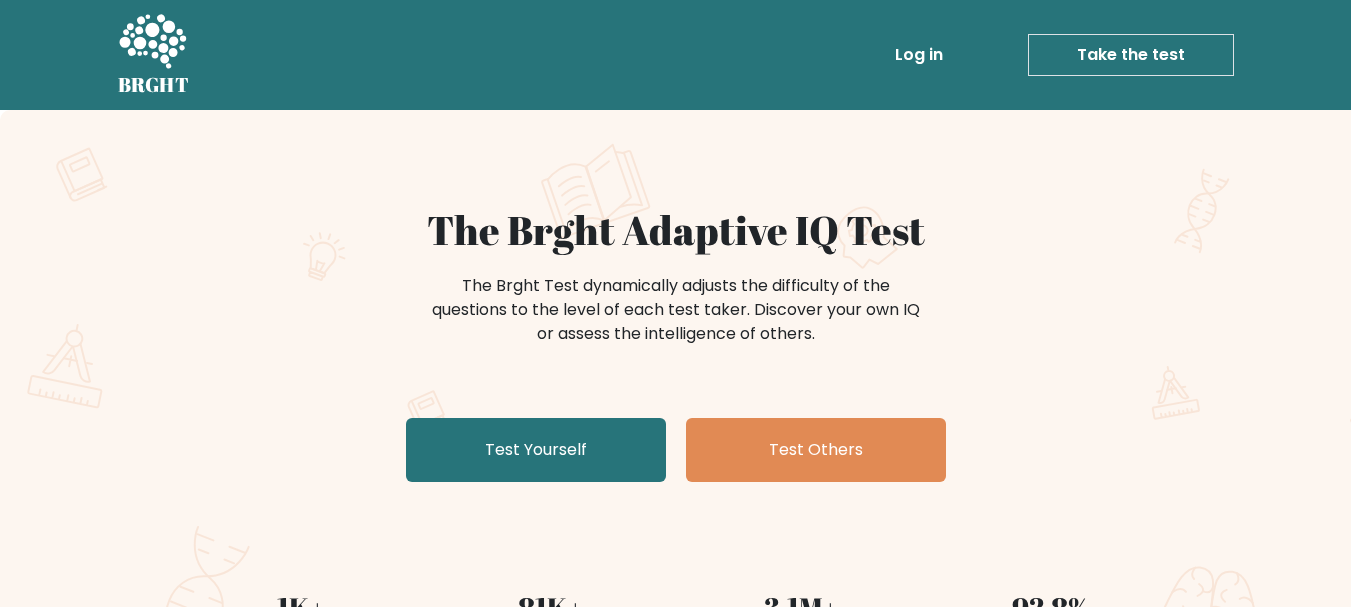 scroll, scrollTop: 0, scrollLeft: 0, axis: both 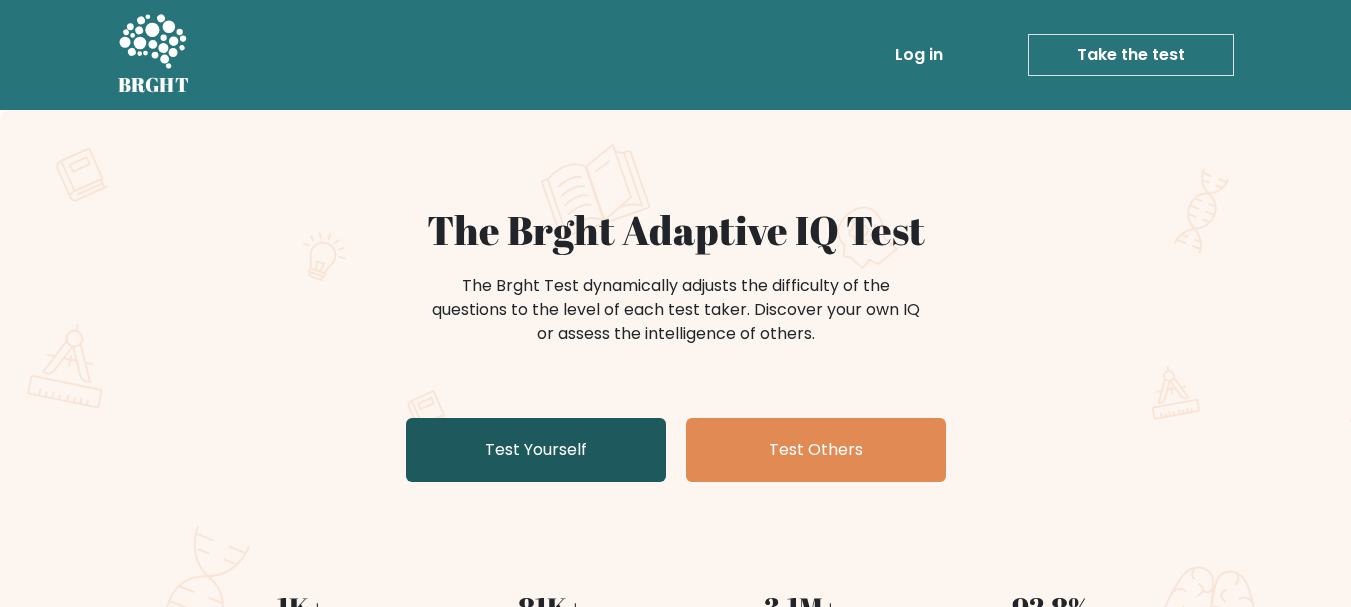click on "Test Yourself" at bounding box center [536, 450] 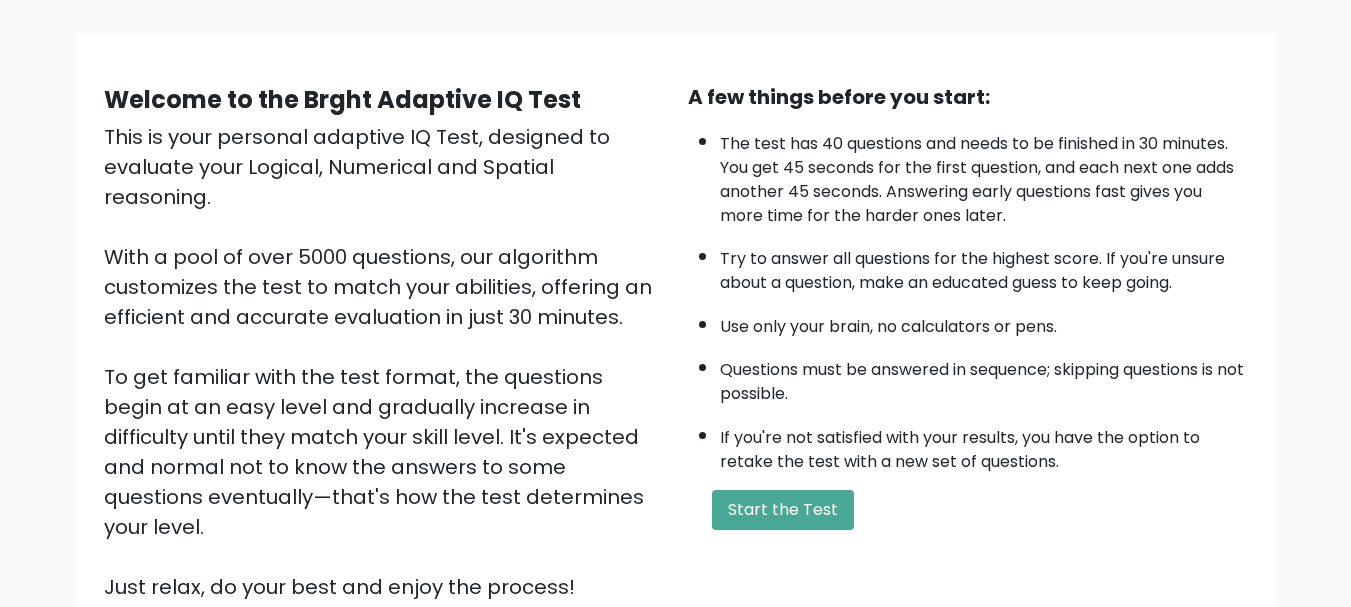 scroll, scrollTop: 300, scrollLeft: 0, axis: vertical 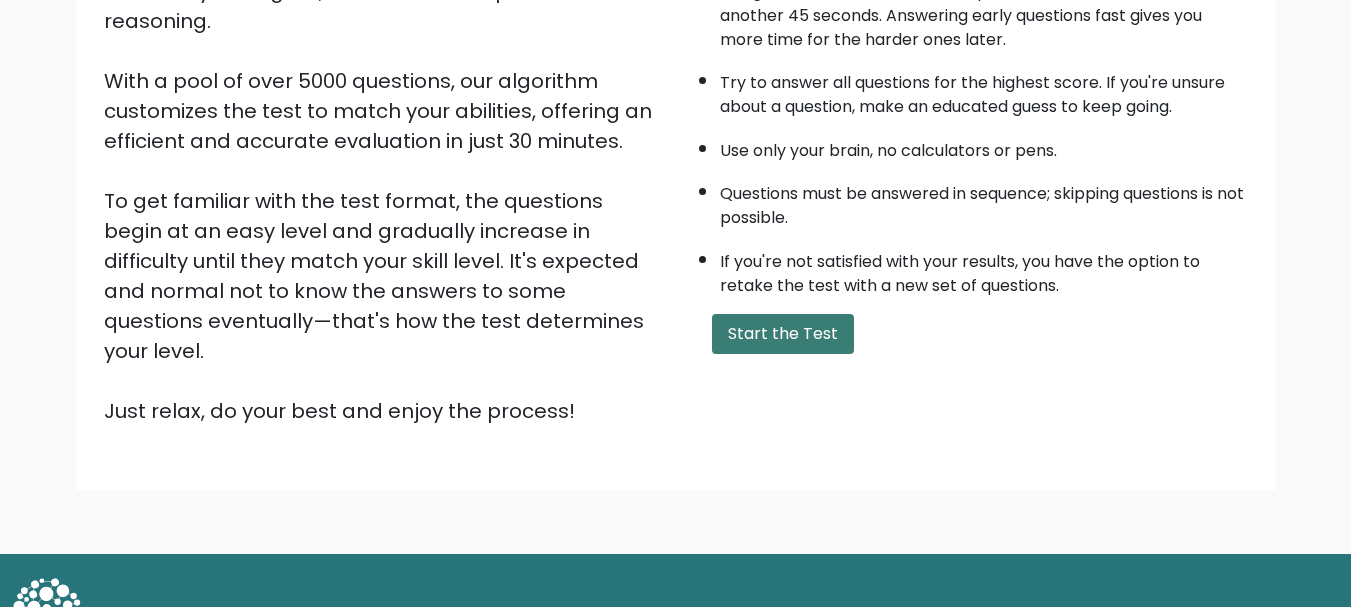 click on "Start the Test" at bounding box center [783, 334] 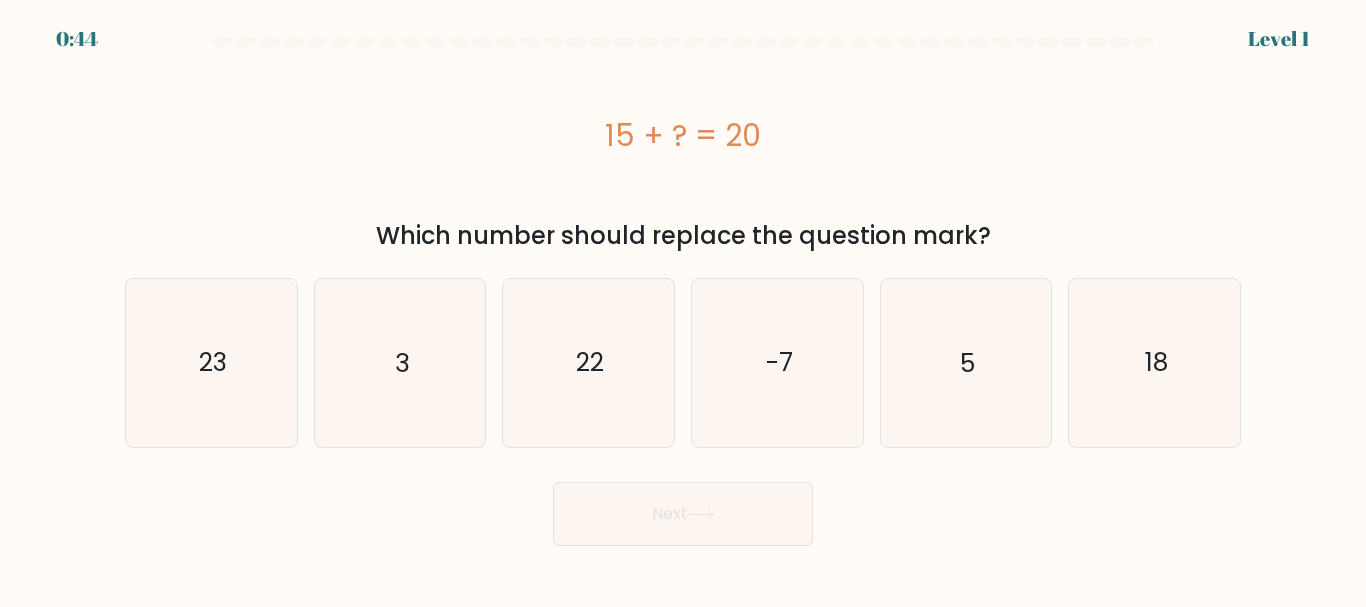 scroll, scrollTop: 0, scrollLeft: 0, axis: both 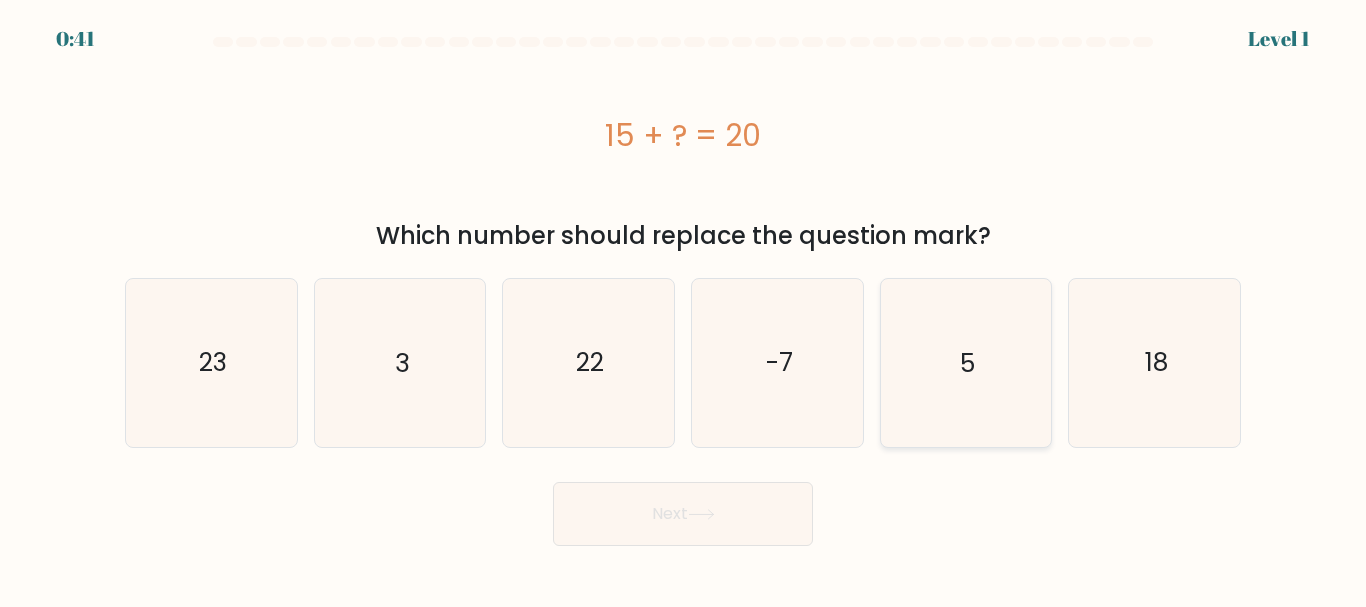 click on "5" 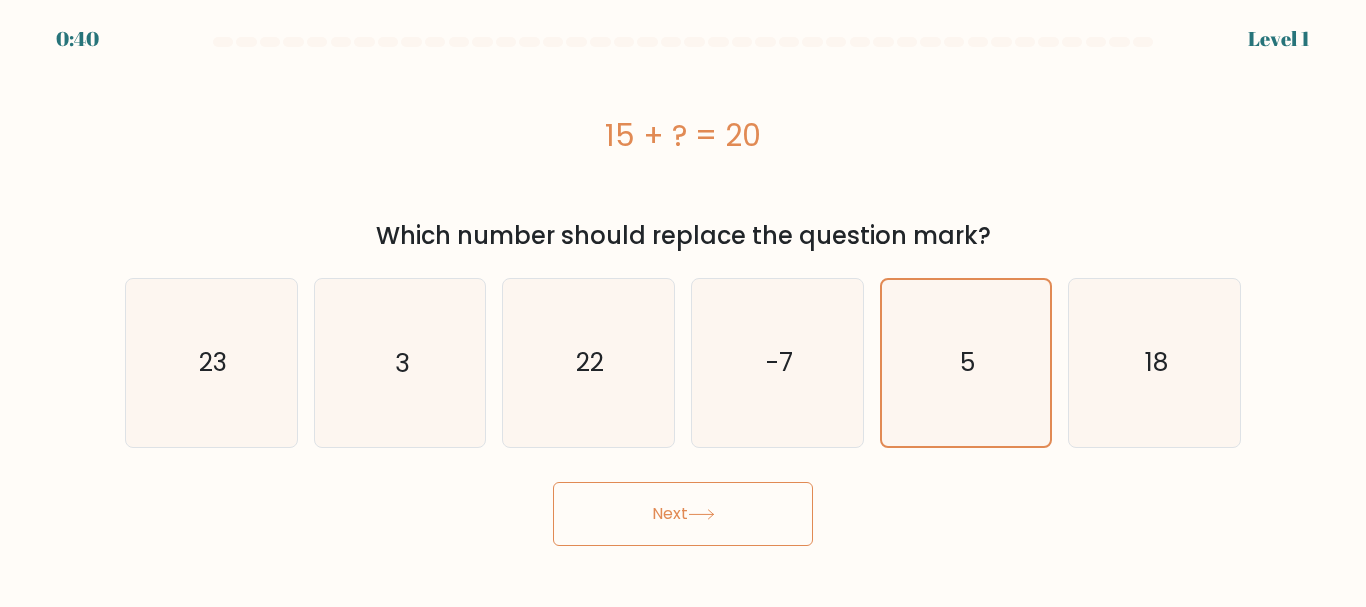 click on "Next" at bounding box center [683, 514] 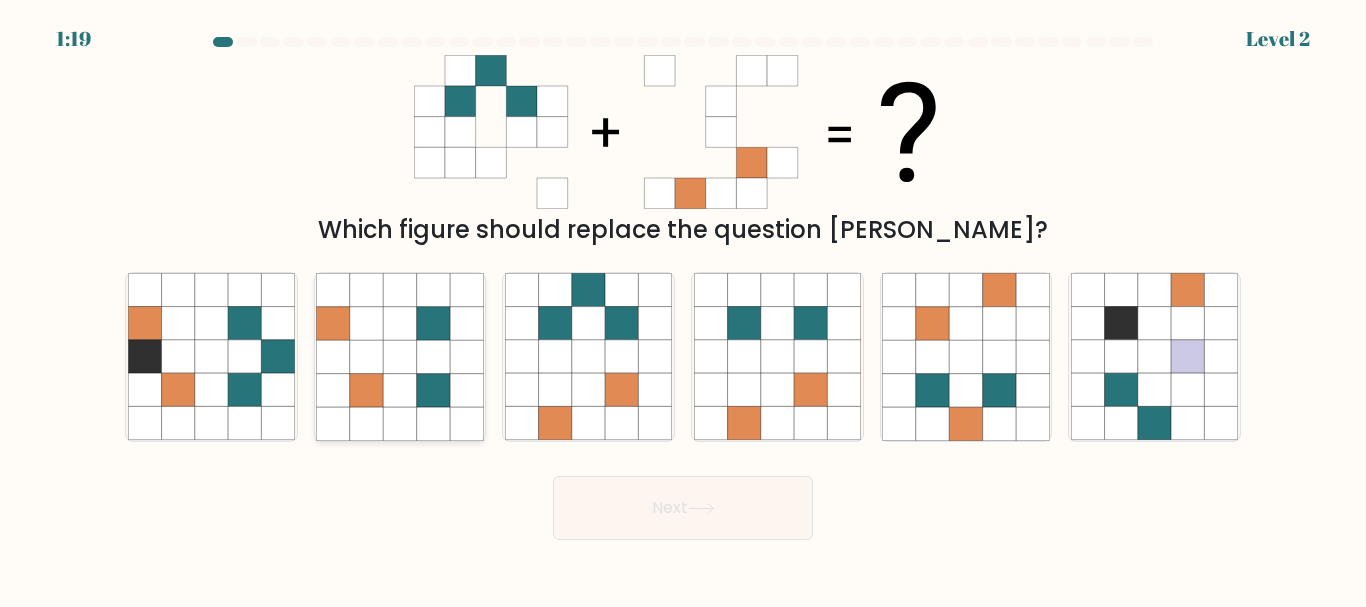 click 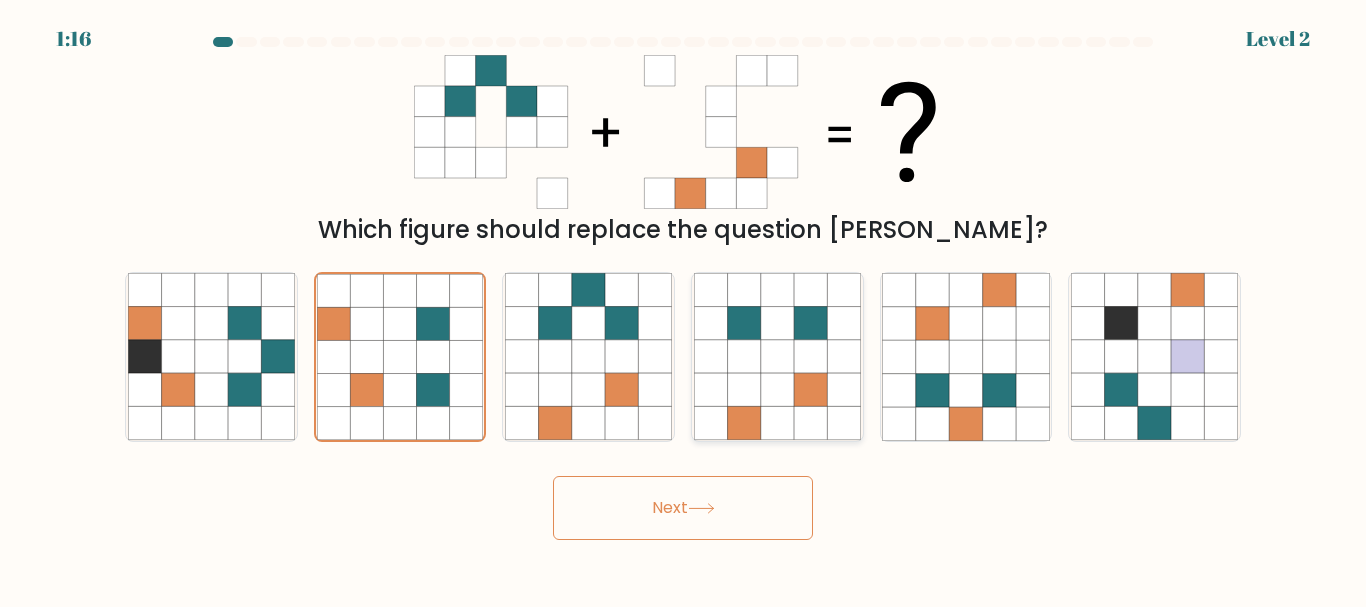 click 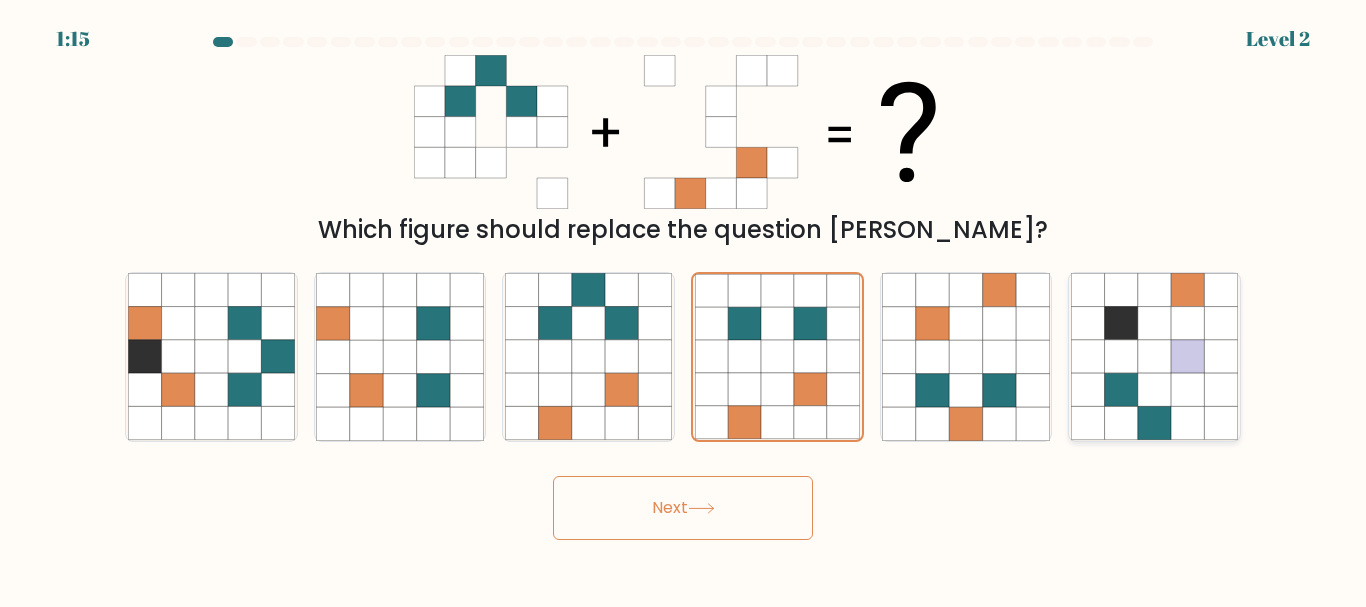 click 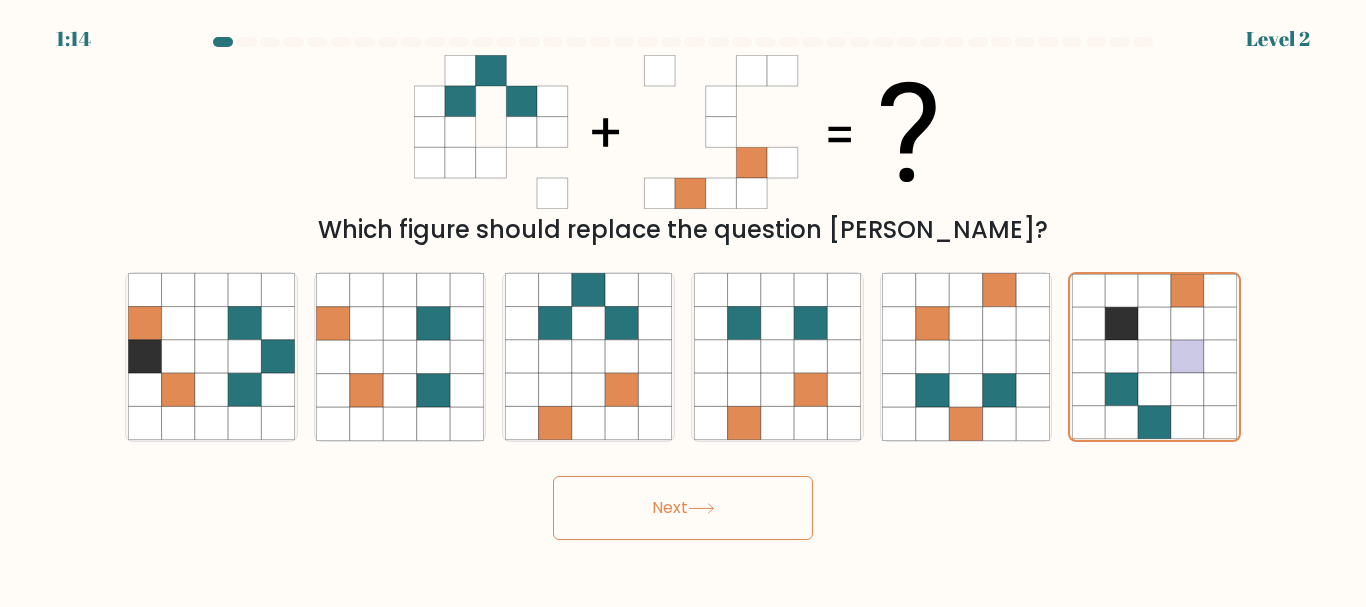 click on "Next" at bounding box center (683, 508) 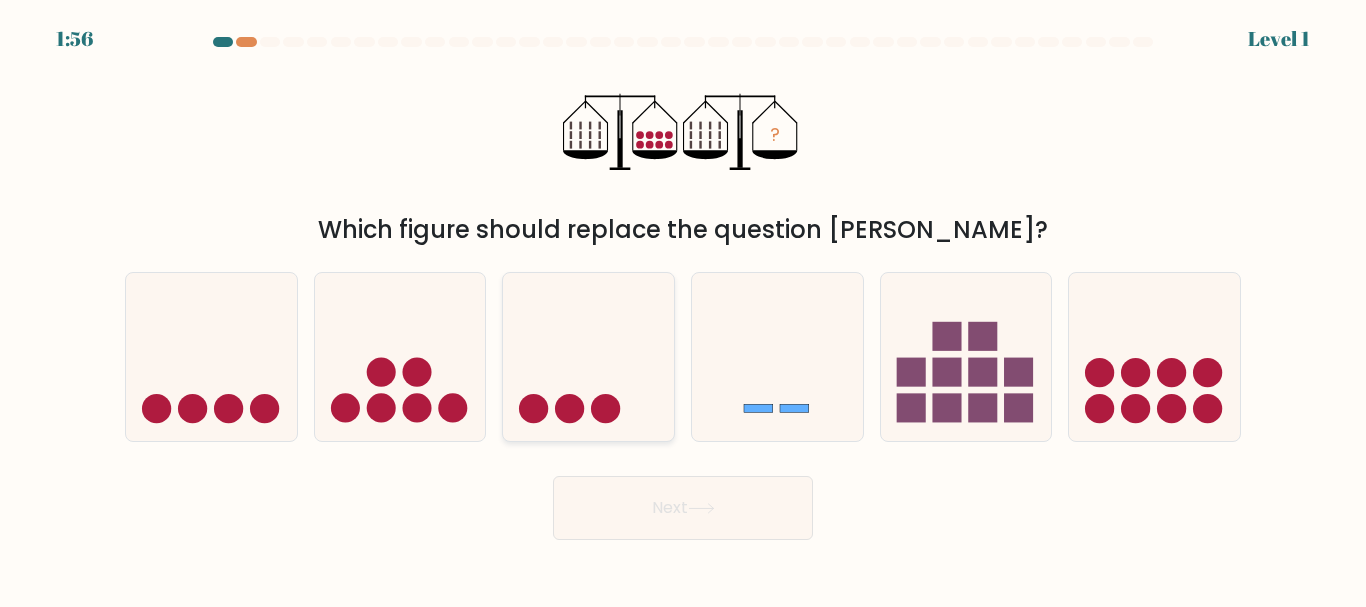 click 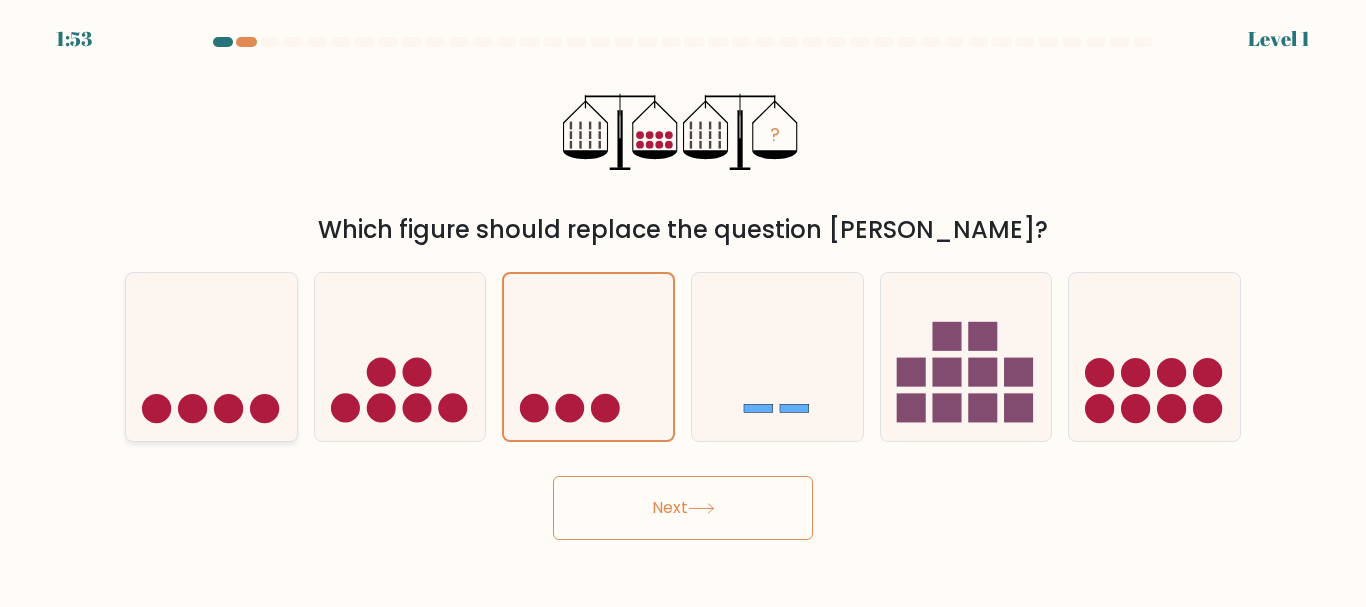 click 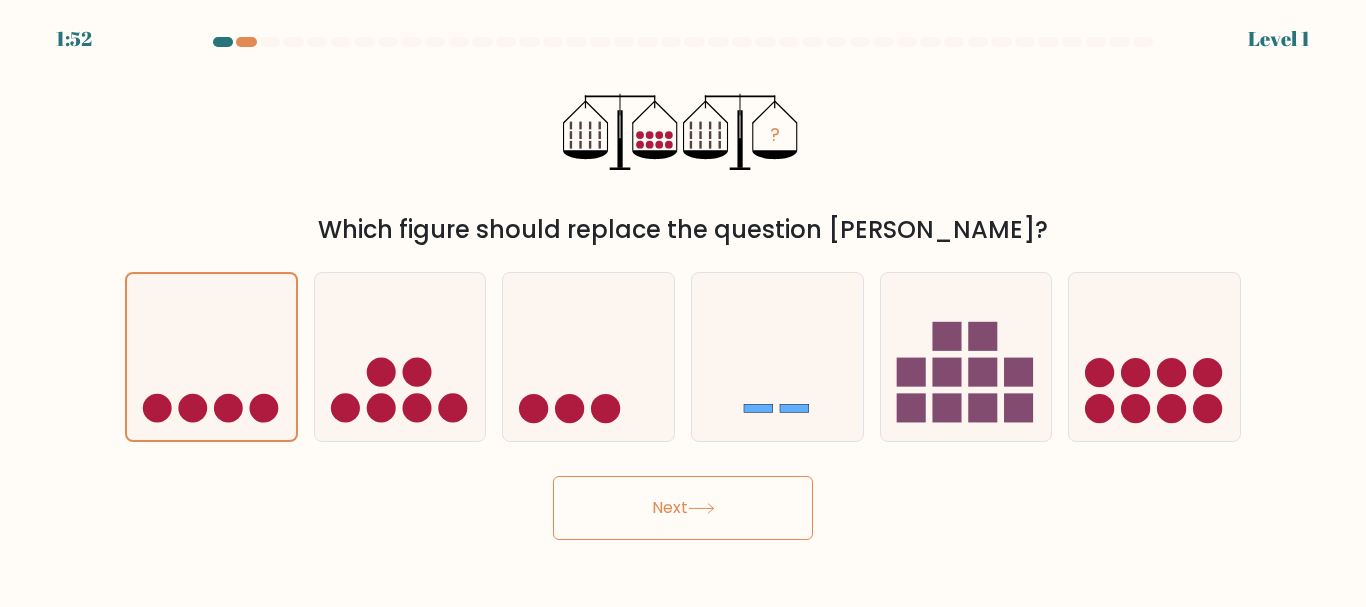 click on "Next" at bounding box center (683, 508) 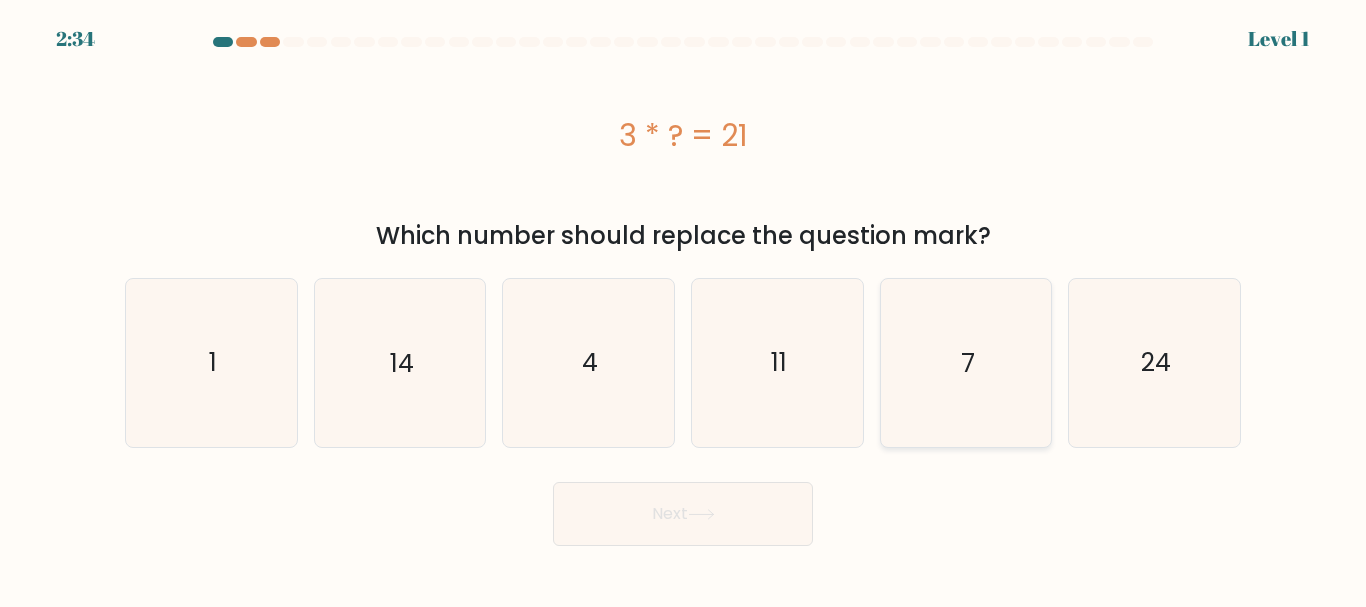 click on "7" 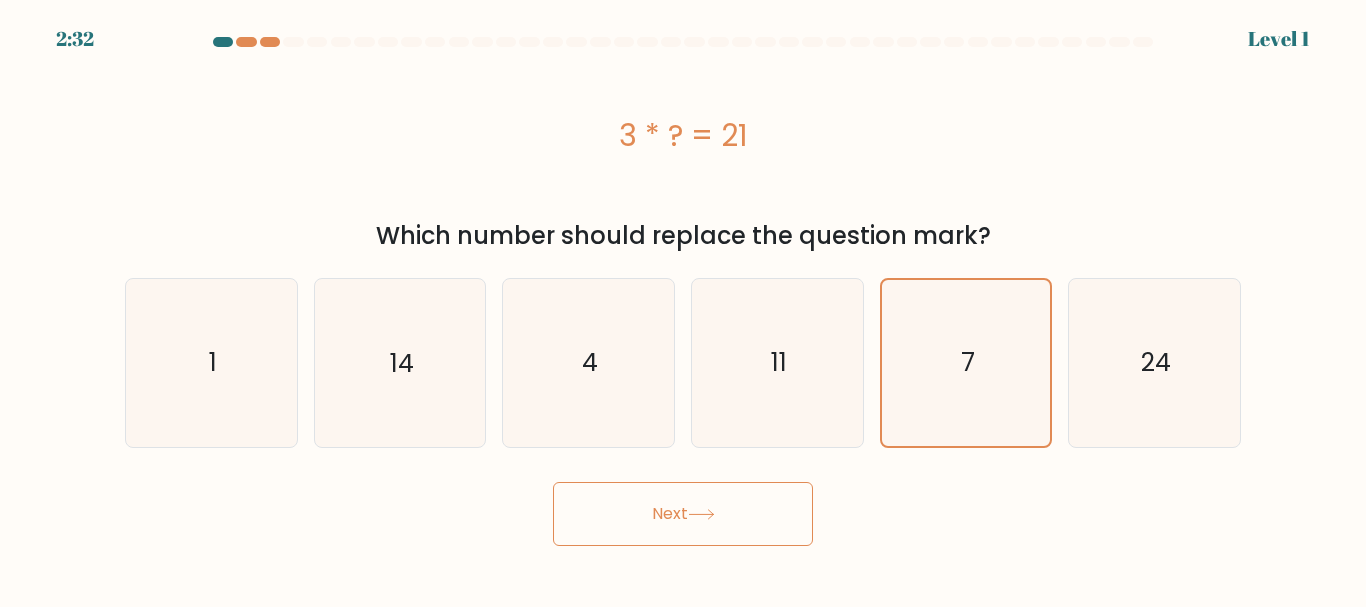click on "Next" at bounding box center [683, 514] 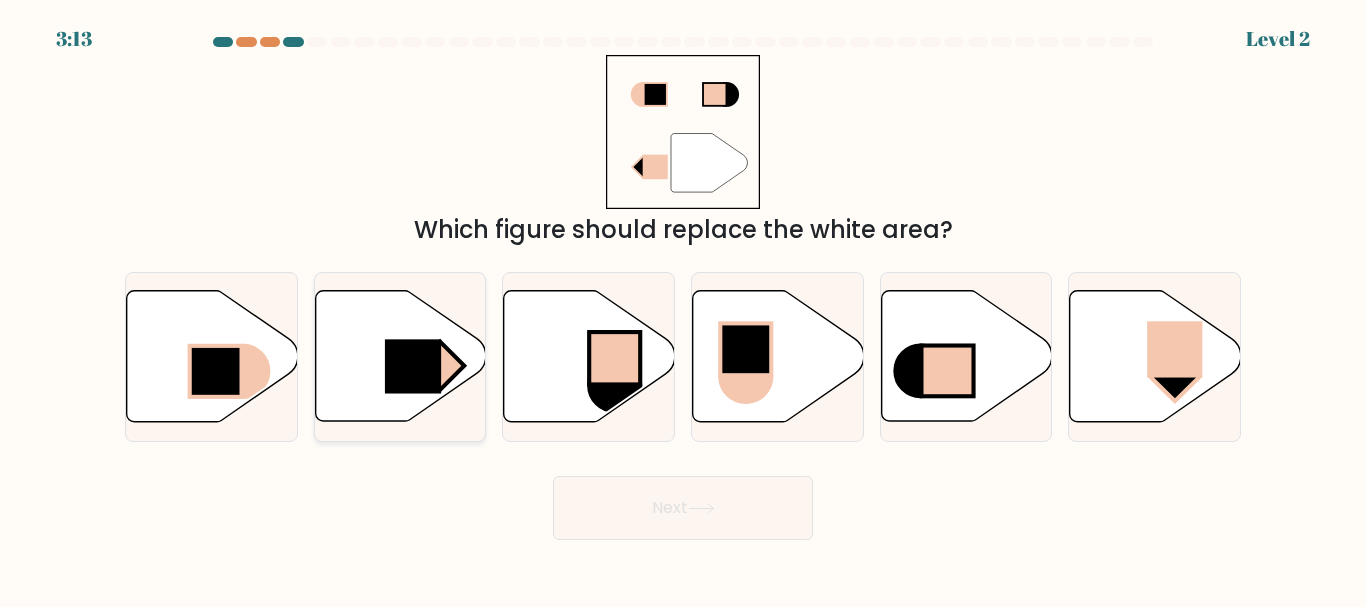 click 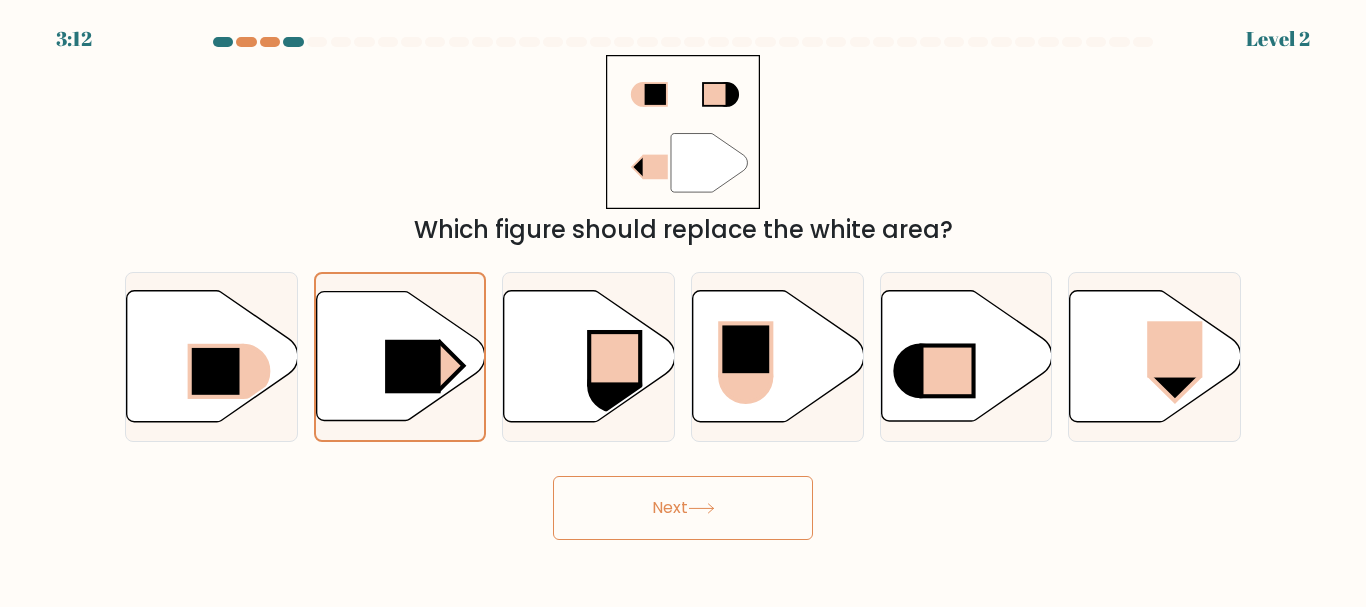 click on "3:12
Level 2" at bounding box center [683, 303] 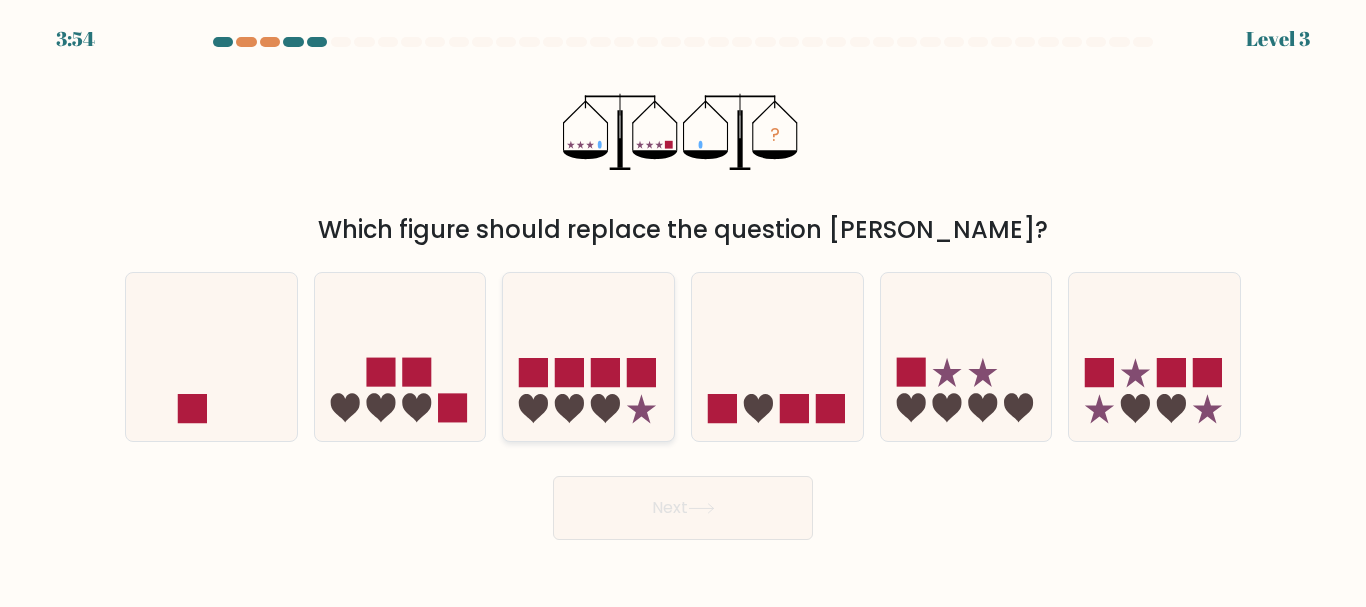click 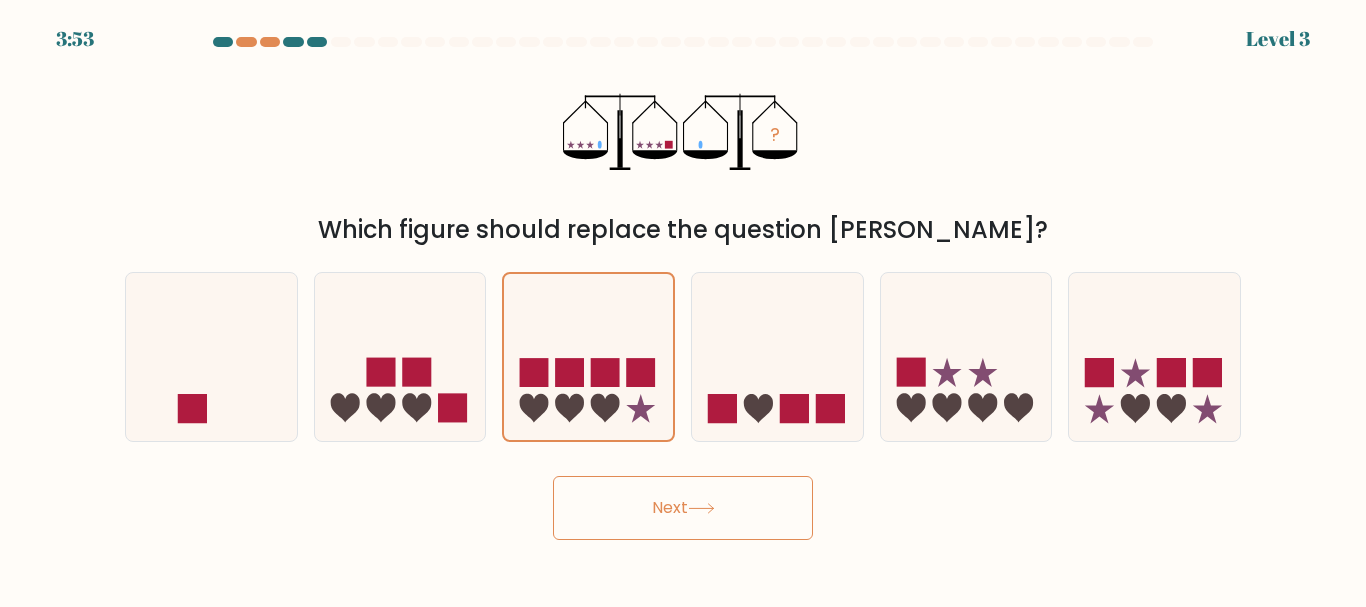 click on "Next" at bounding box center [683, 508] 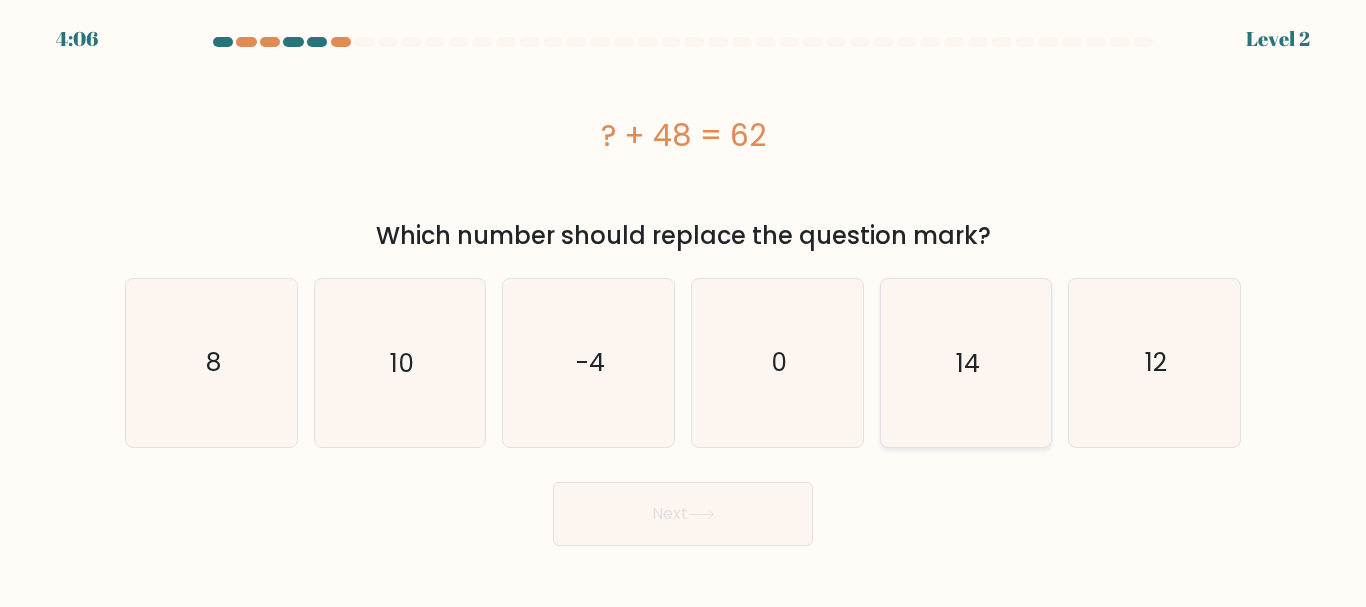click on "14" 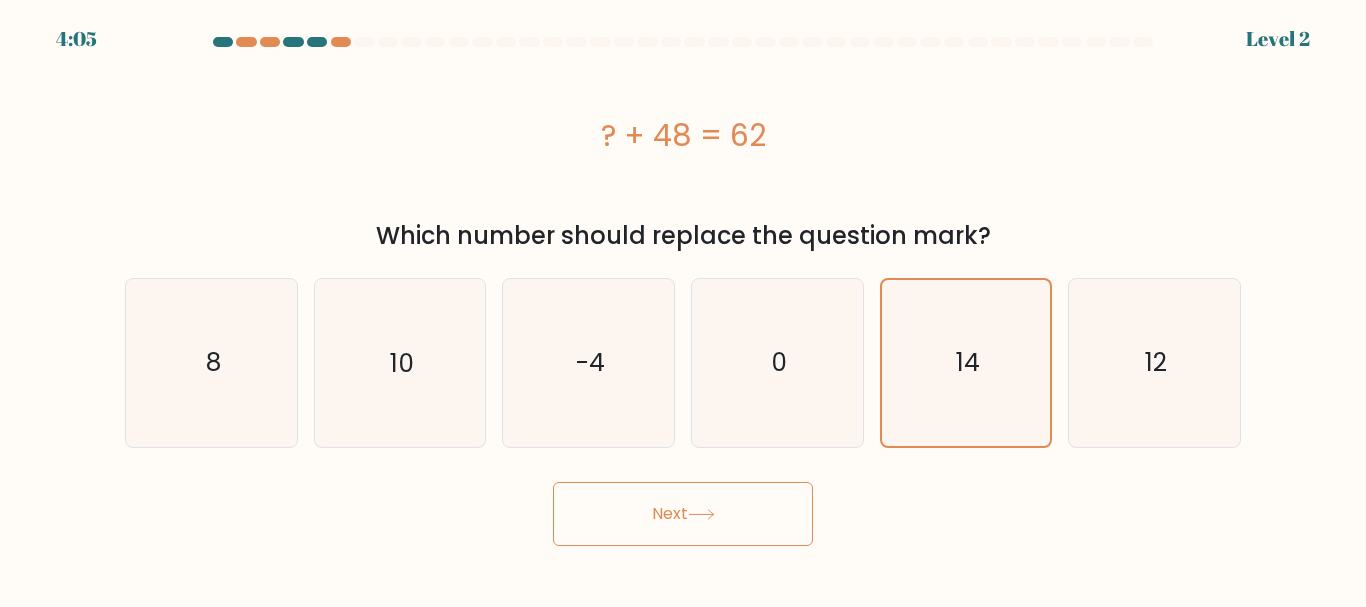 click 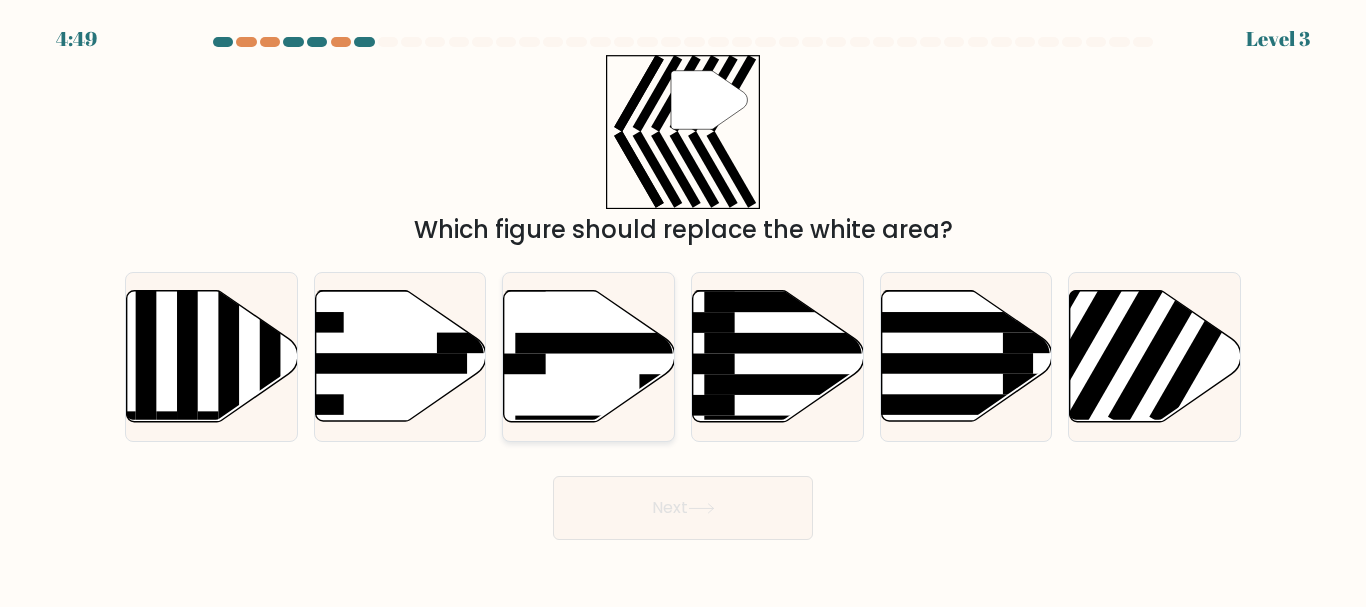 click 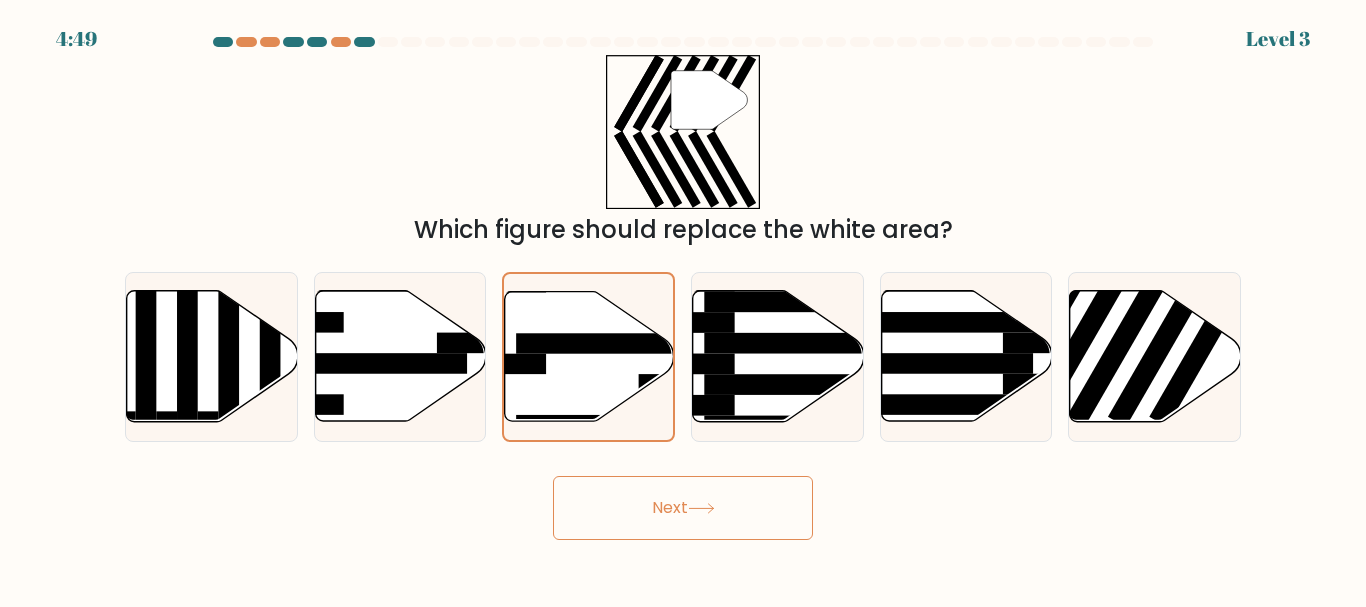 click on "Next" at bounding box center (683, 508) 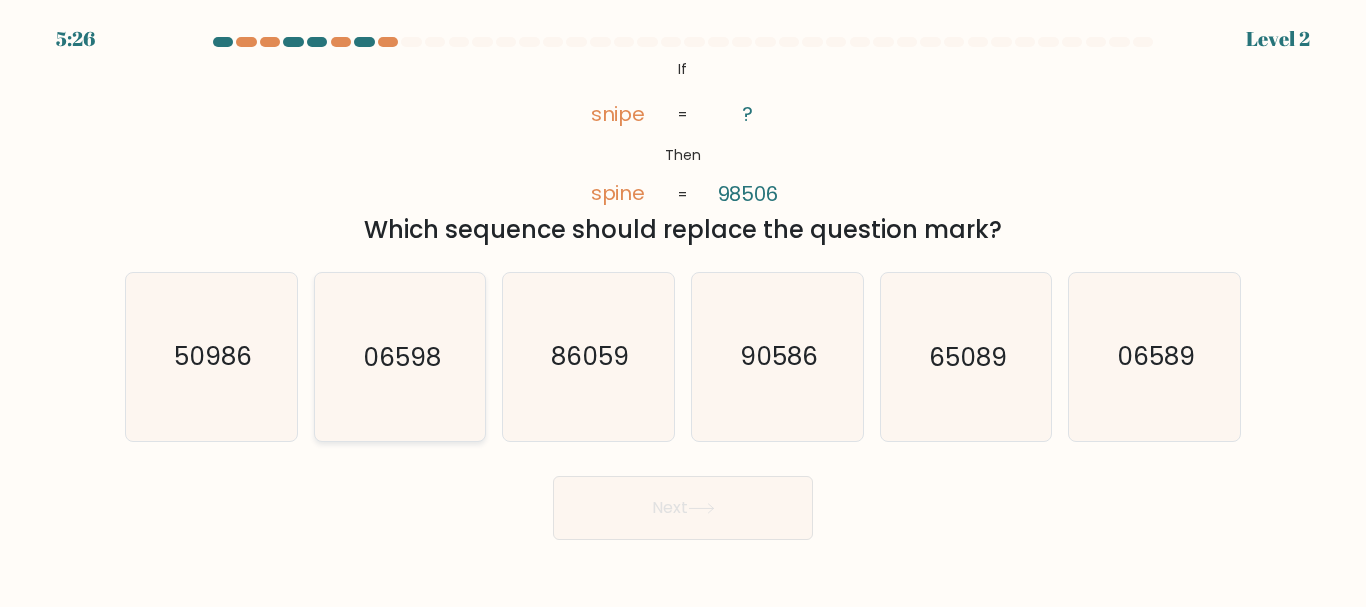 click on "06598" 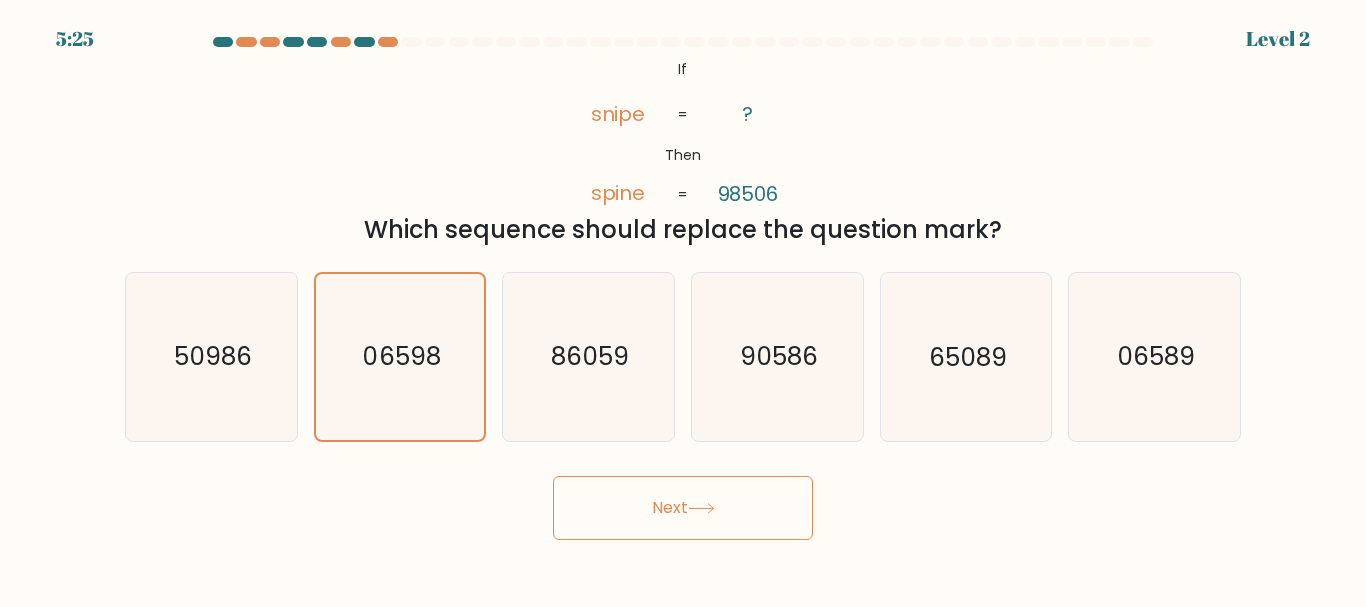 click on "Next" at bounding box center [683, 508] 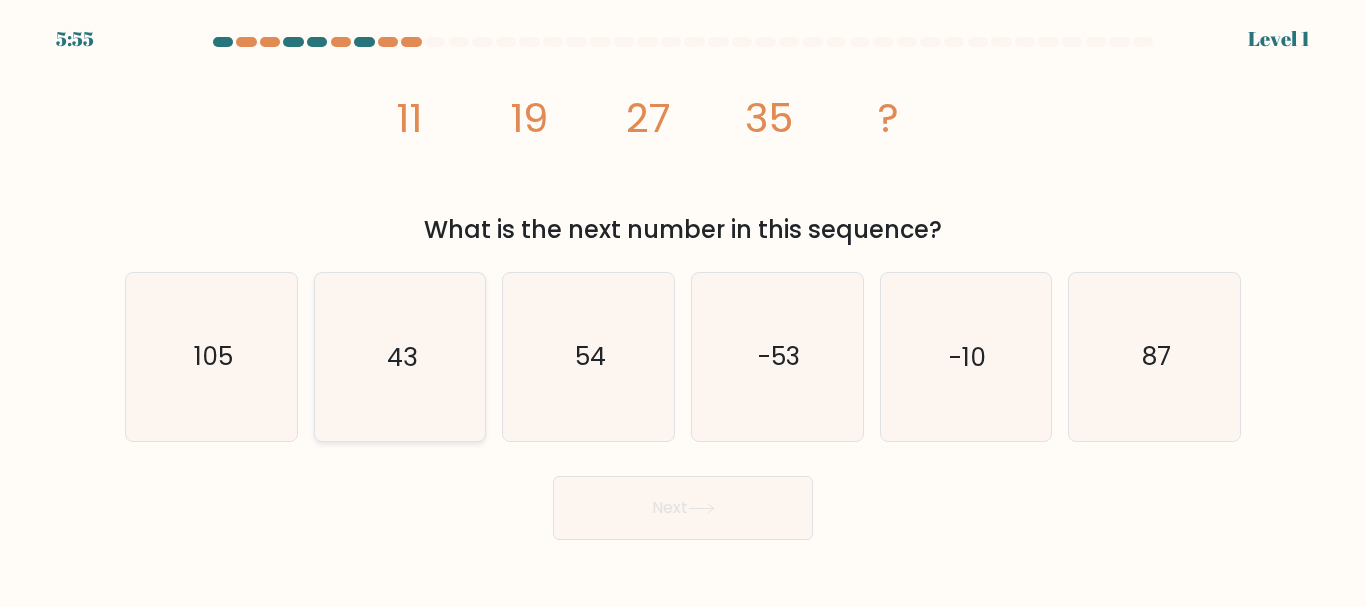 drag, startPoint x: 372, startPoint y: 392, endPoint x: 505, endPoint y: 415, distance: 134.97408 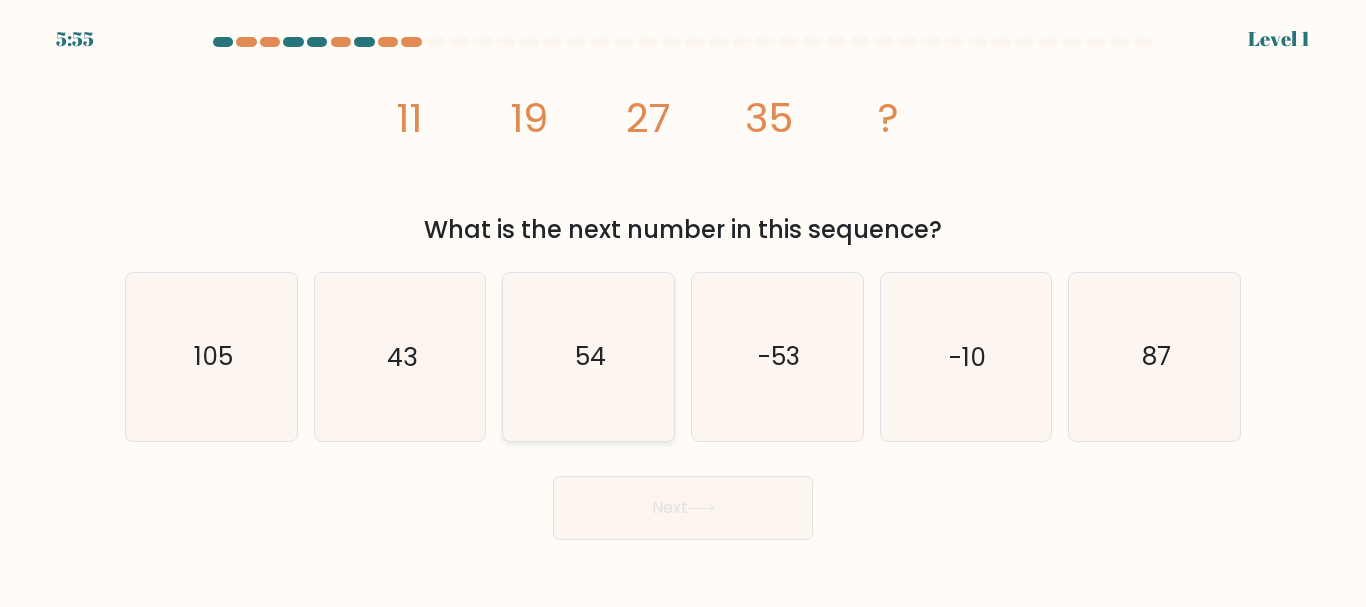 click on "43" 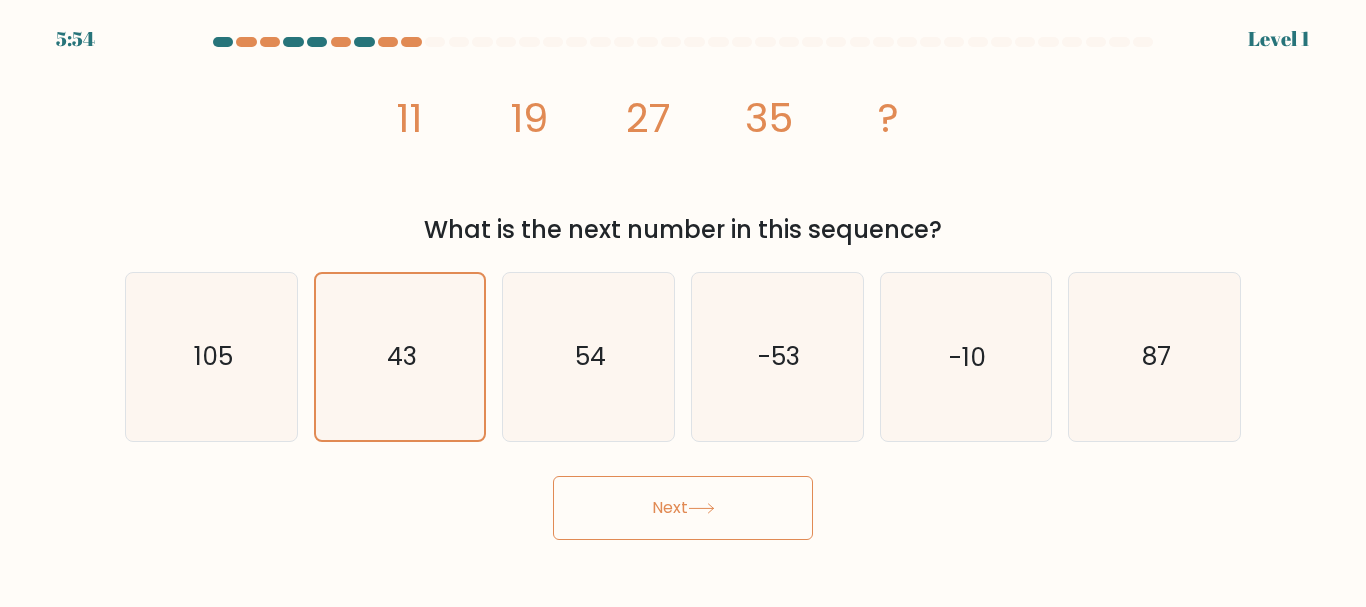 click on "Next" at bounding box center (683, 508) 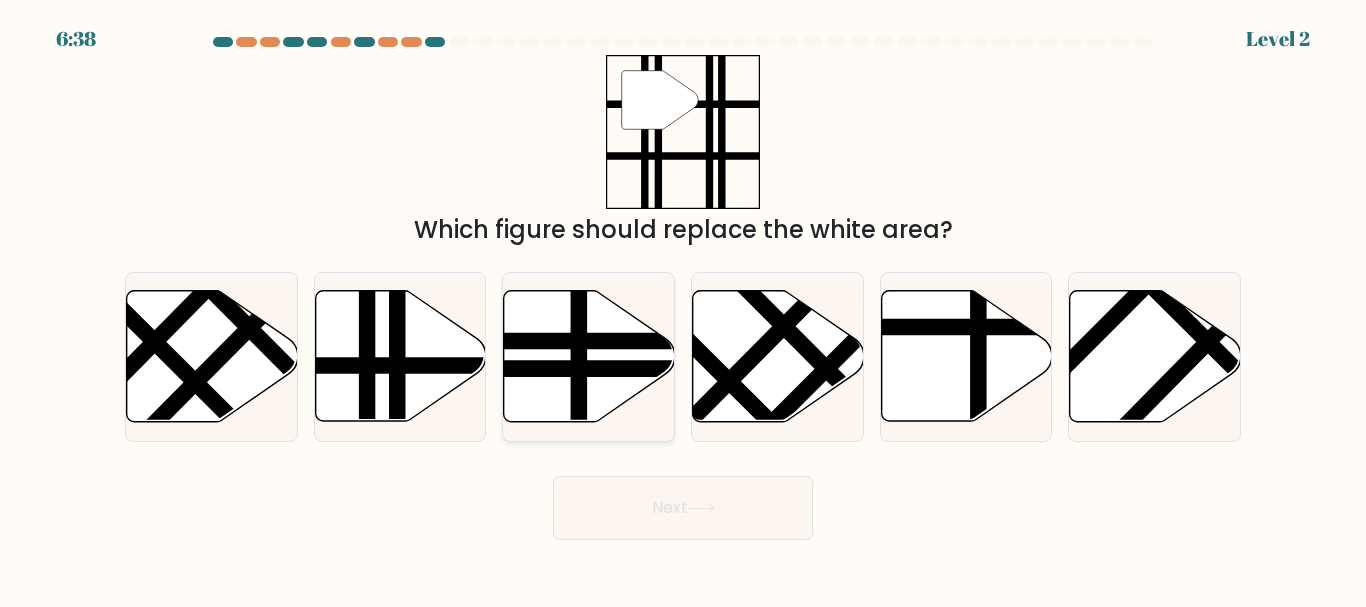 click 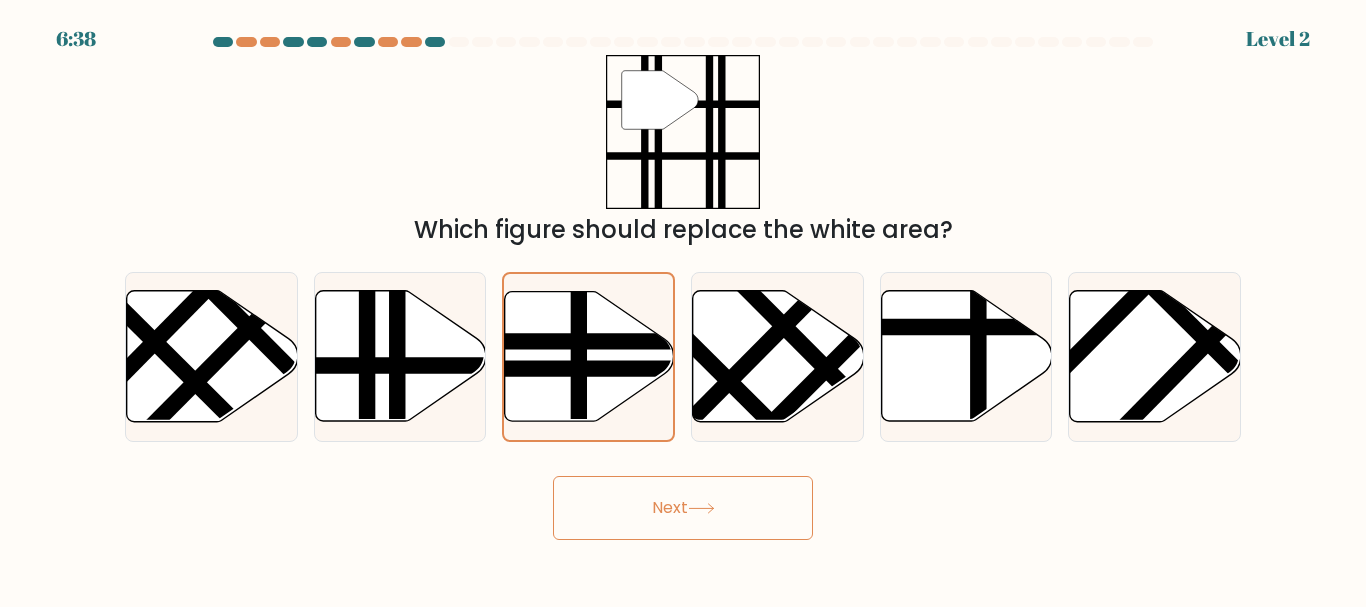 click on "Next" at bounding box center (683, 508) 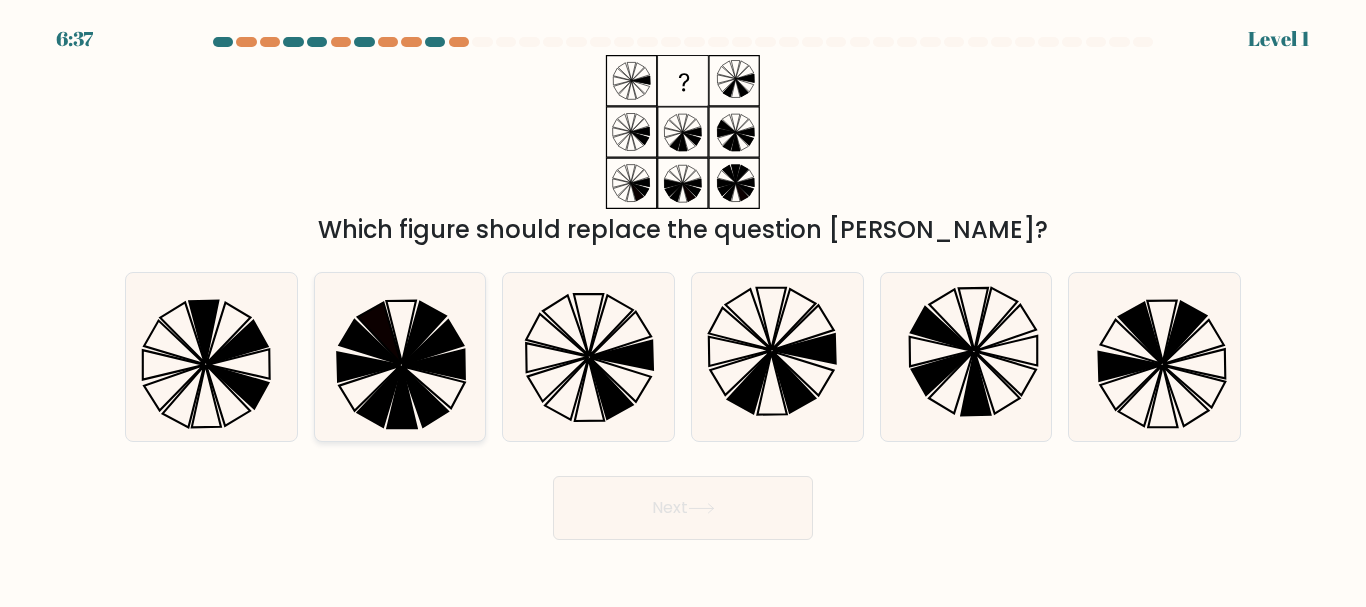 click 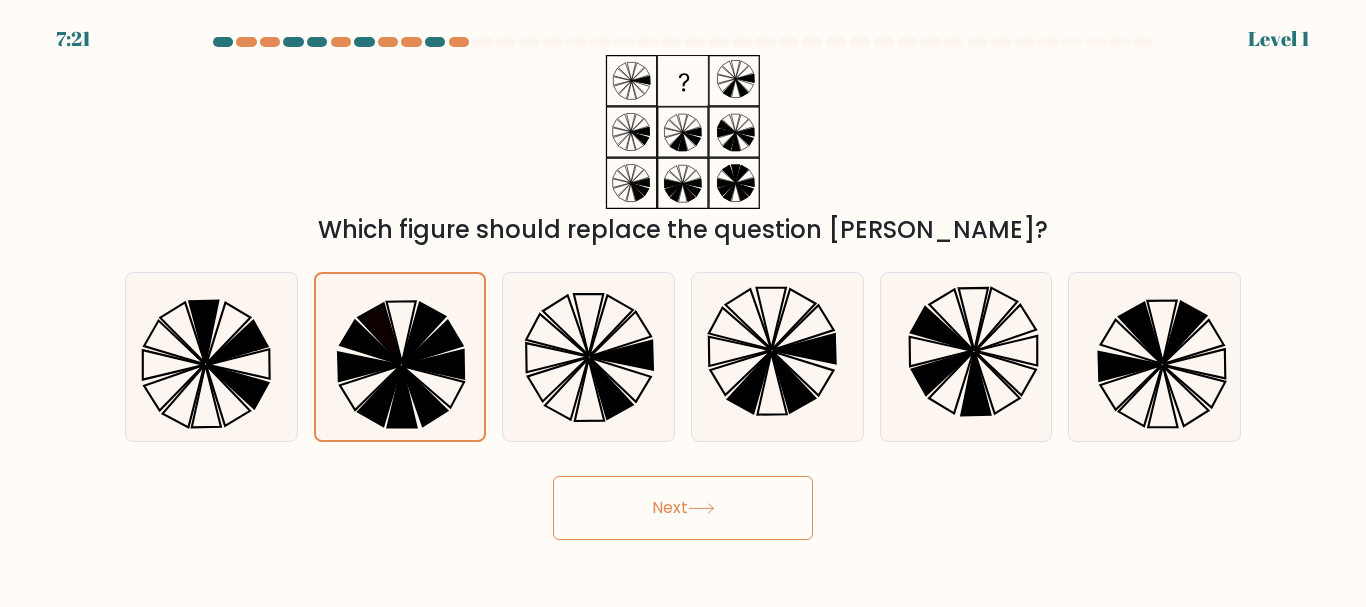click on "Next" at bounding box center (683, 508) 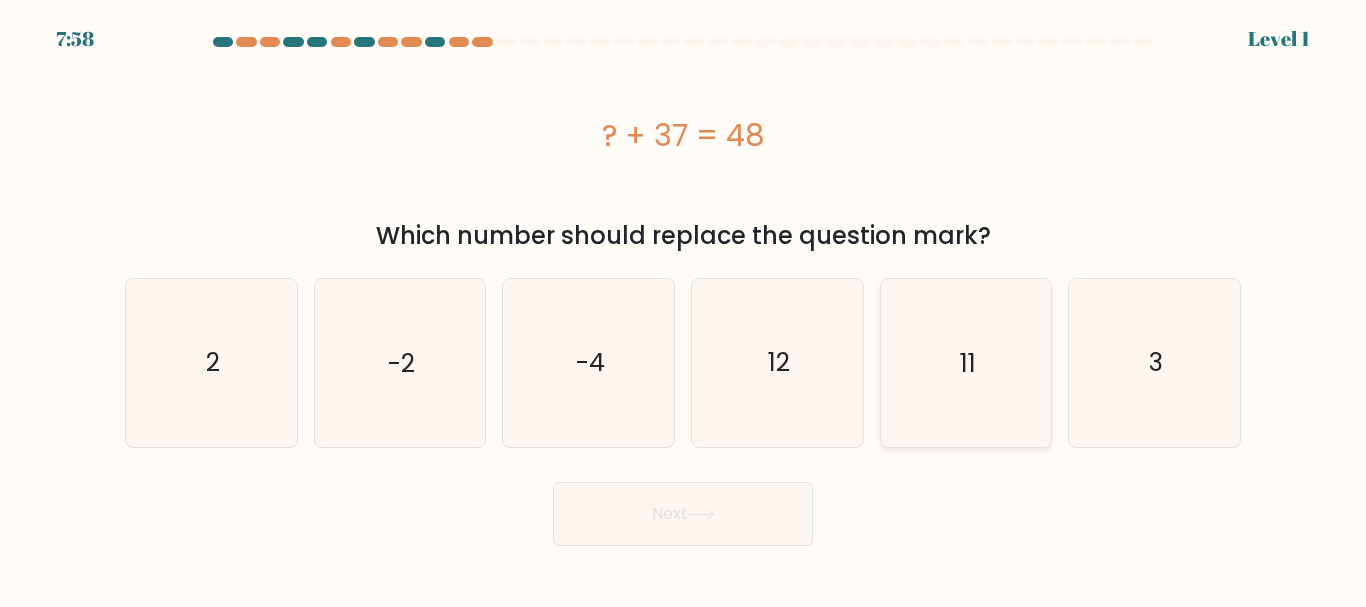 click on "11" 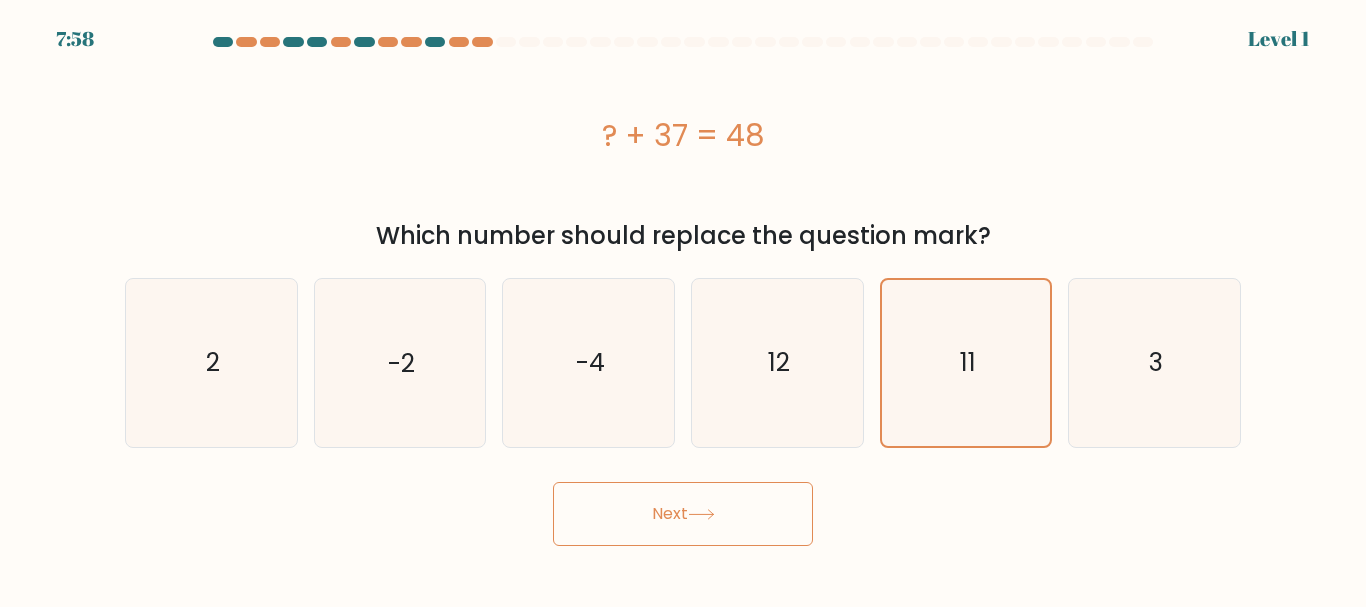 click on "Next" at bounding box center [683, 514] 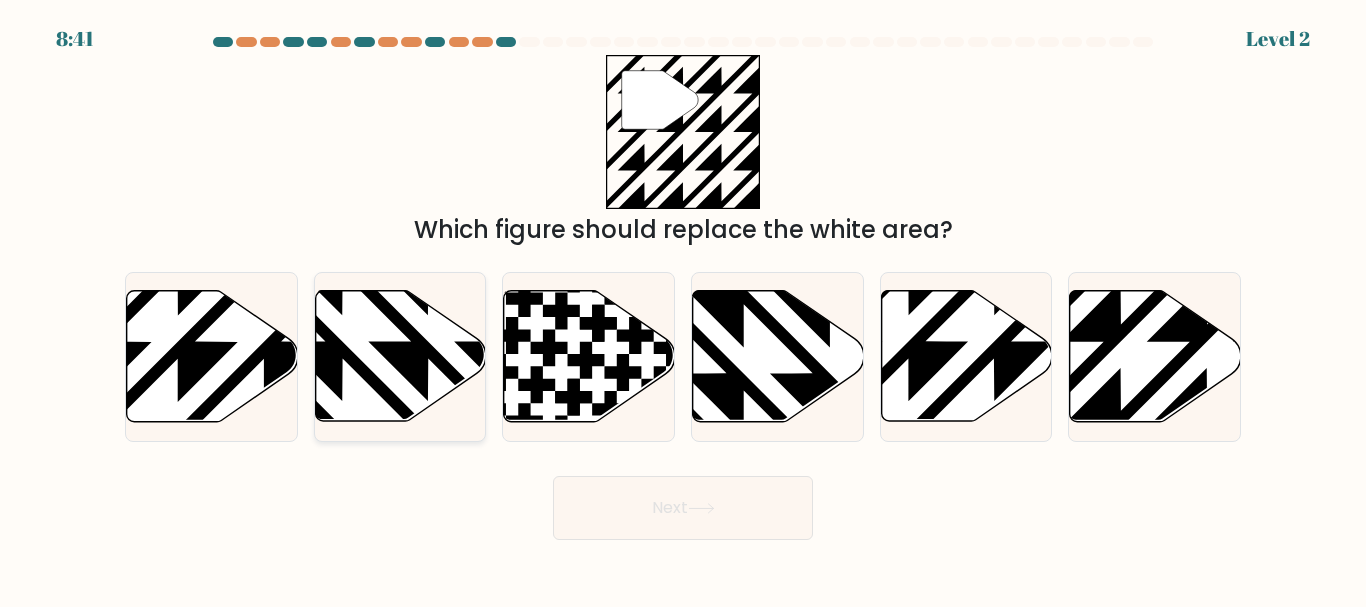 drag, startPoint x: 462, startPoint y: 357, endPoint x: 480, endPoint y: 436, distance: 81.02469 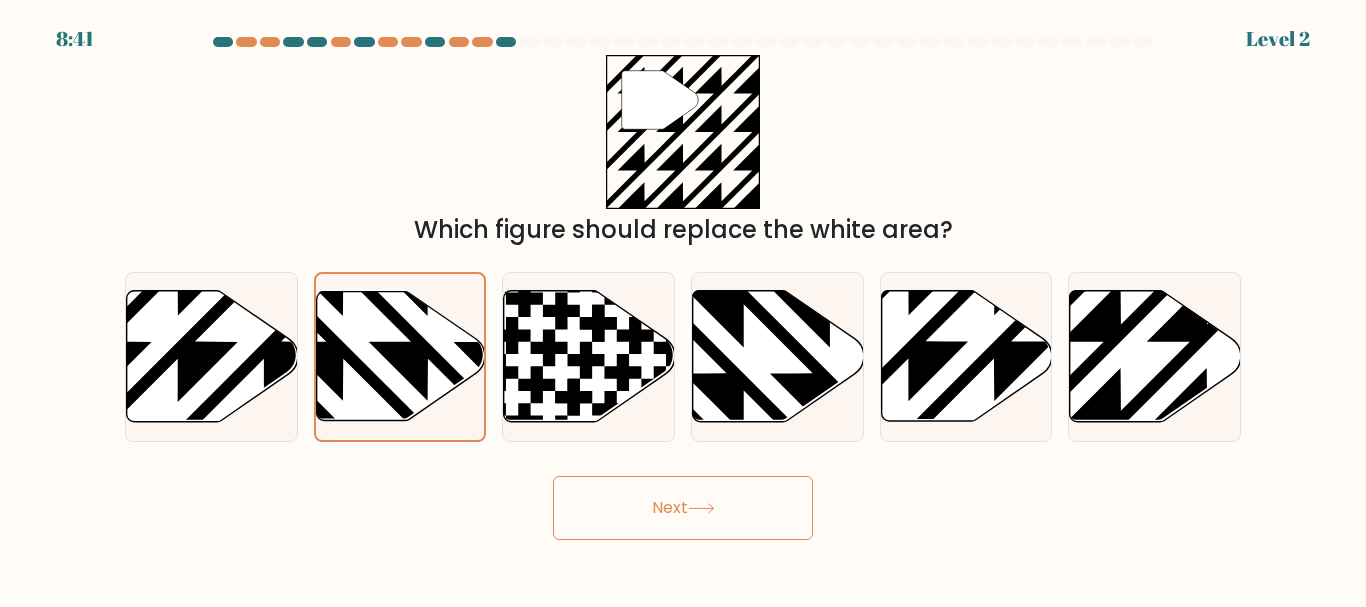 click on "Next" at bounding box center (683, 508) 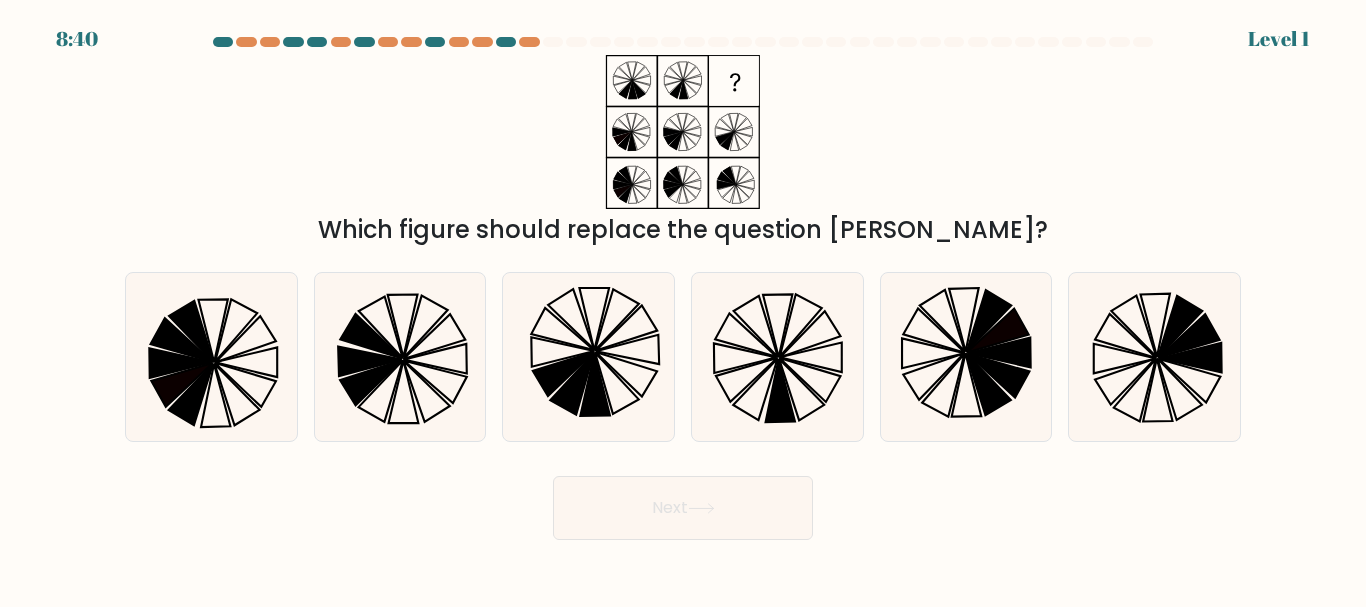 click on "Next" at bounding box center (683, 508) 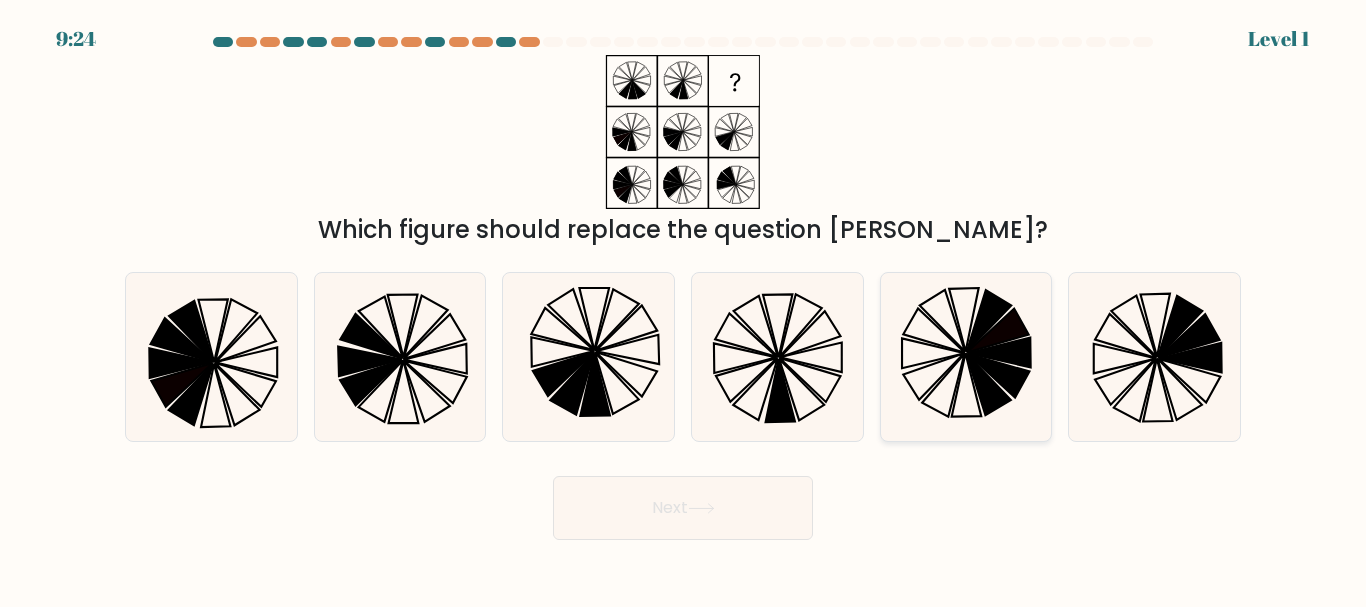 click 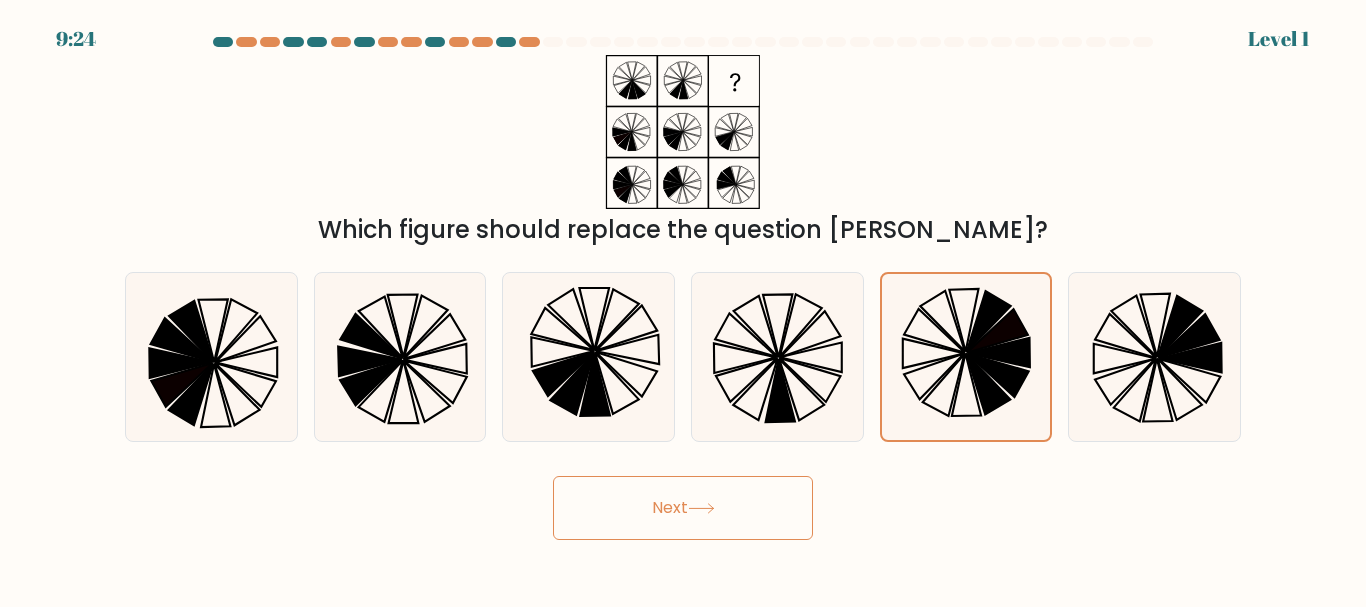 click on "Next" at bounding box center [683, 508] 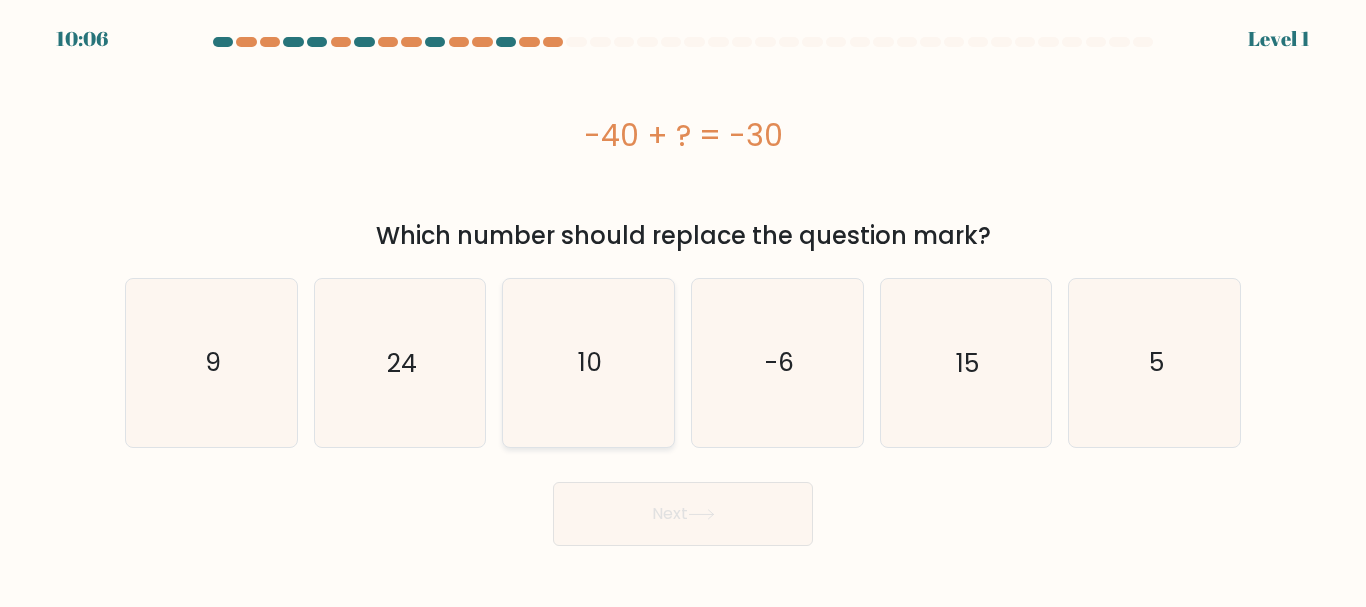 click on "10" 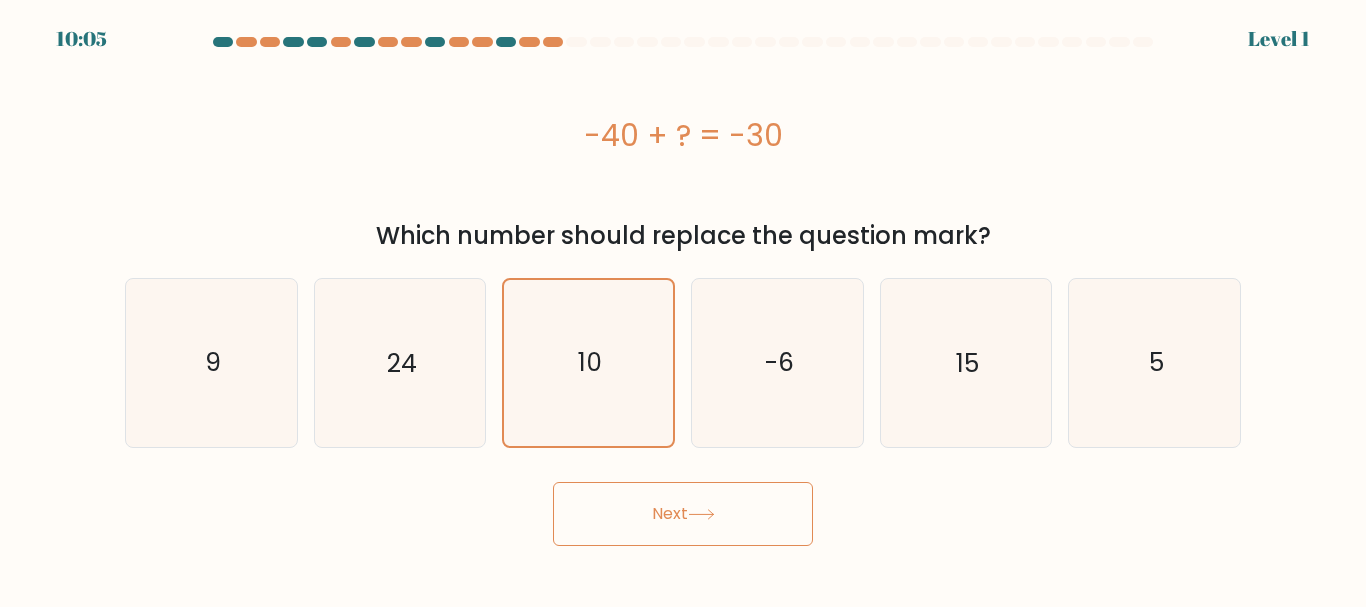 click on "Next" at bounding box center [683, 514] 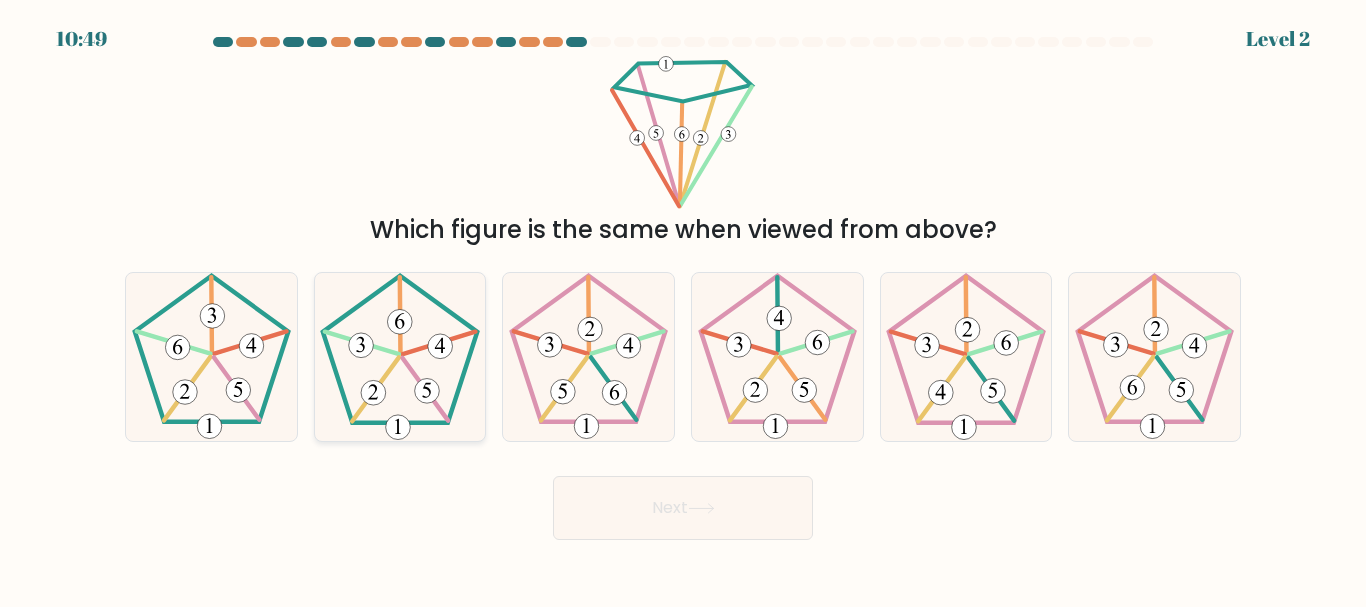 click 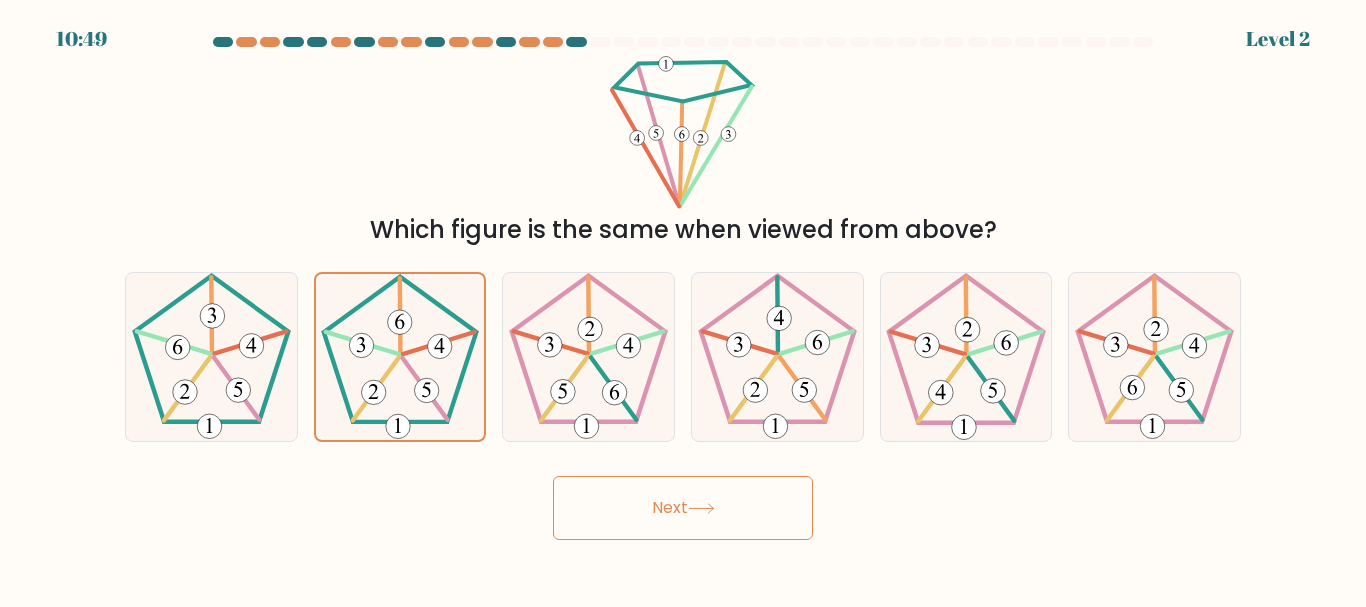 click on "Next" at bounding box center (683, 508) 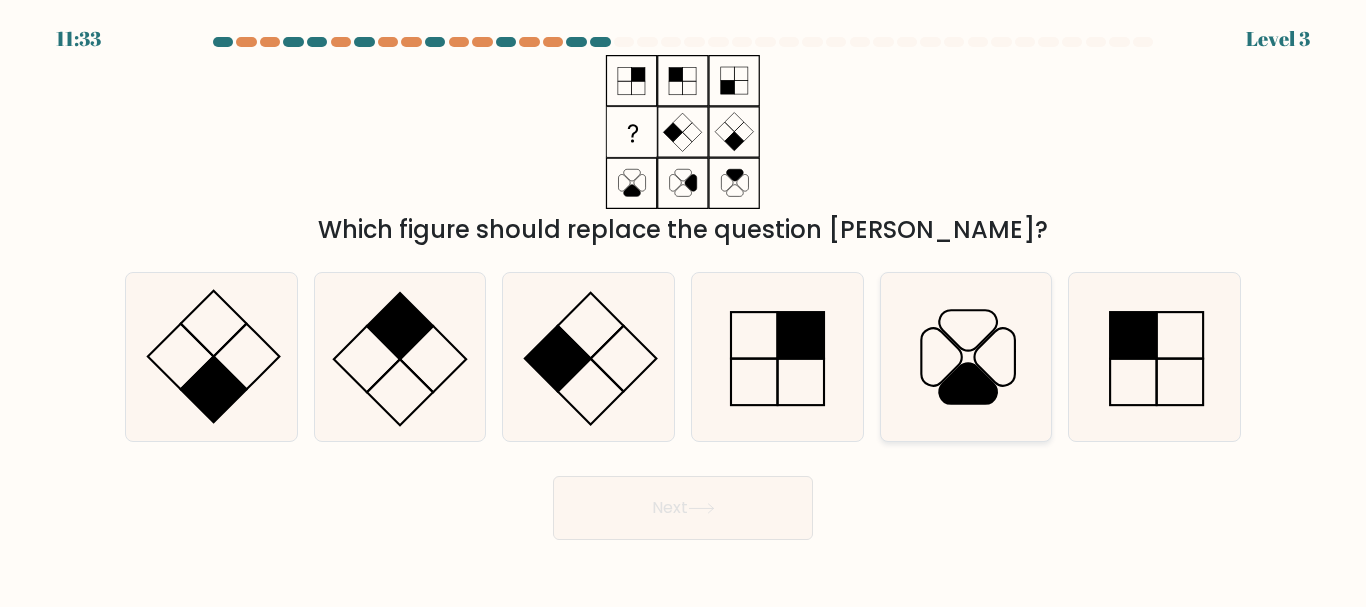 click 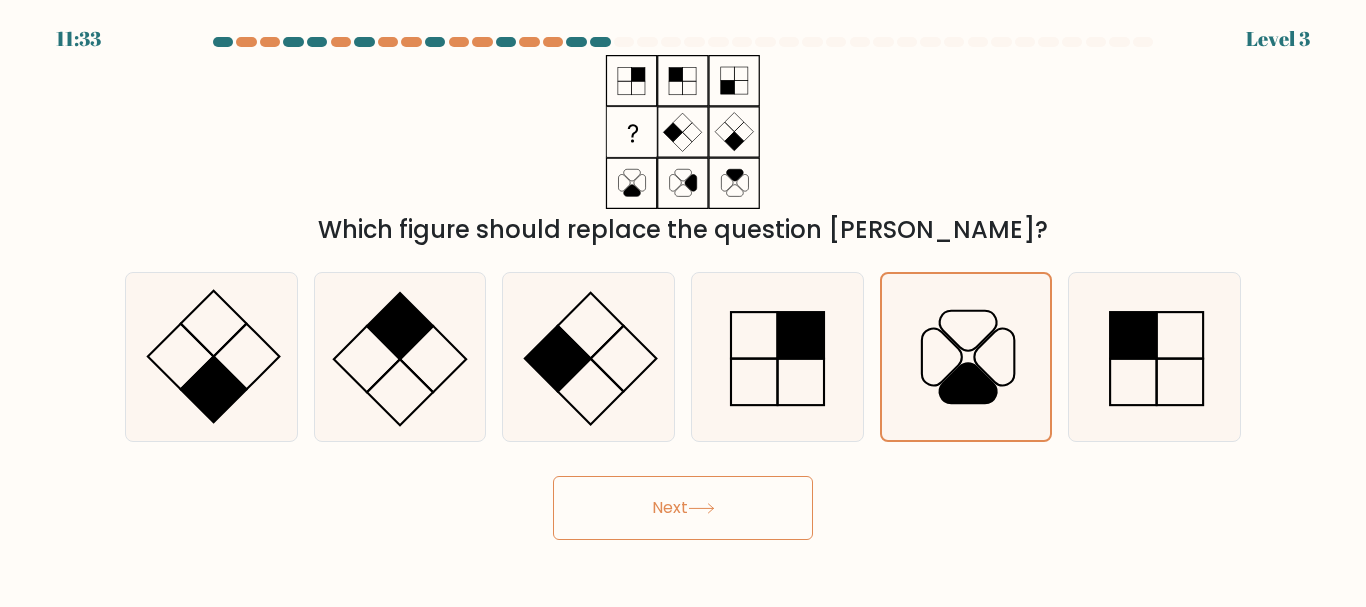 click on "Next" at bounding box center [683, 508] 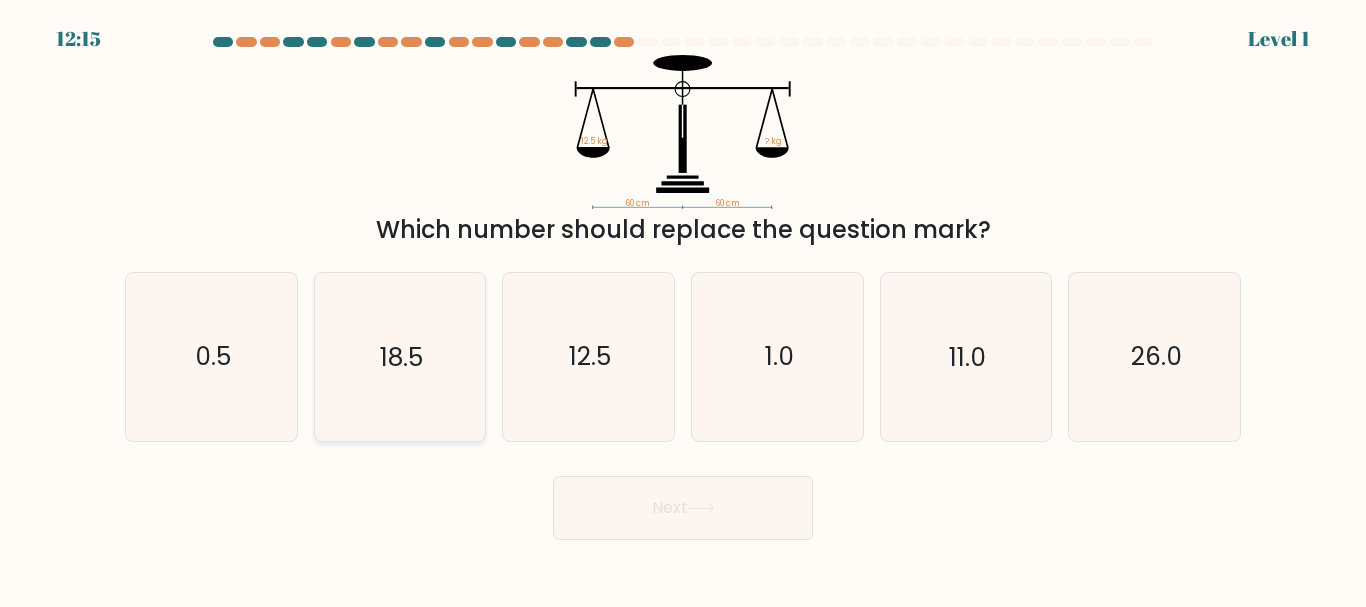 click on "18.5" 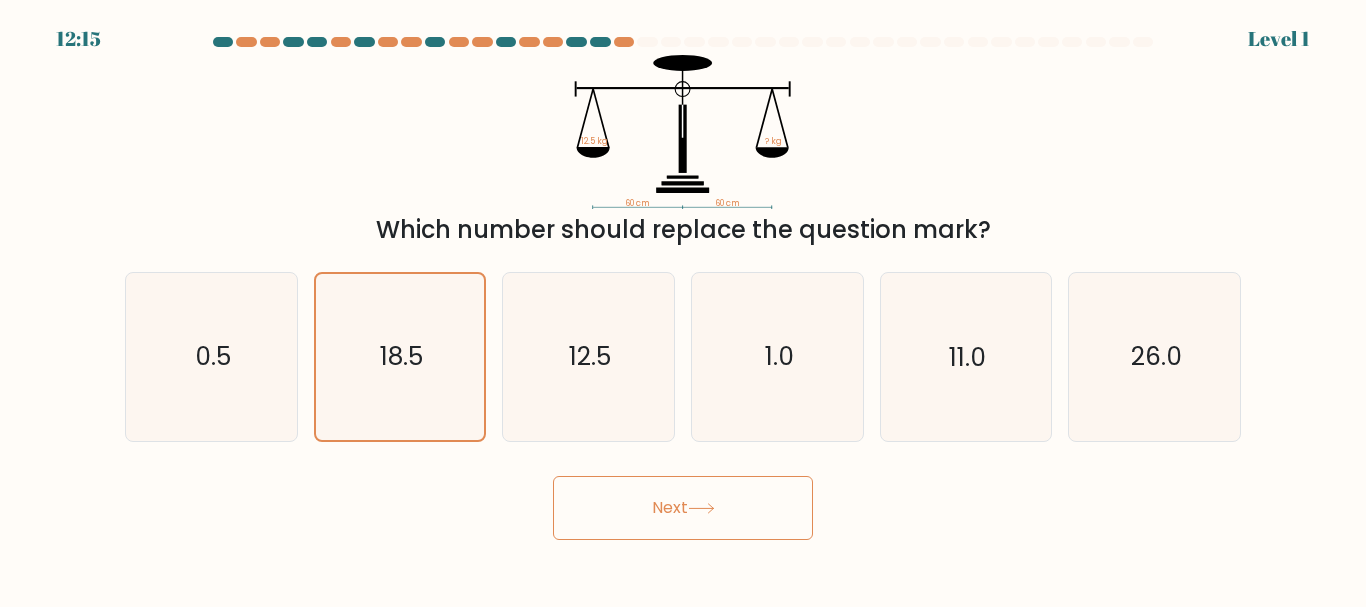 click on "Next" at bounding box center [683, 508] 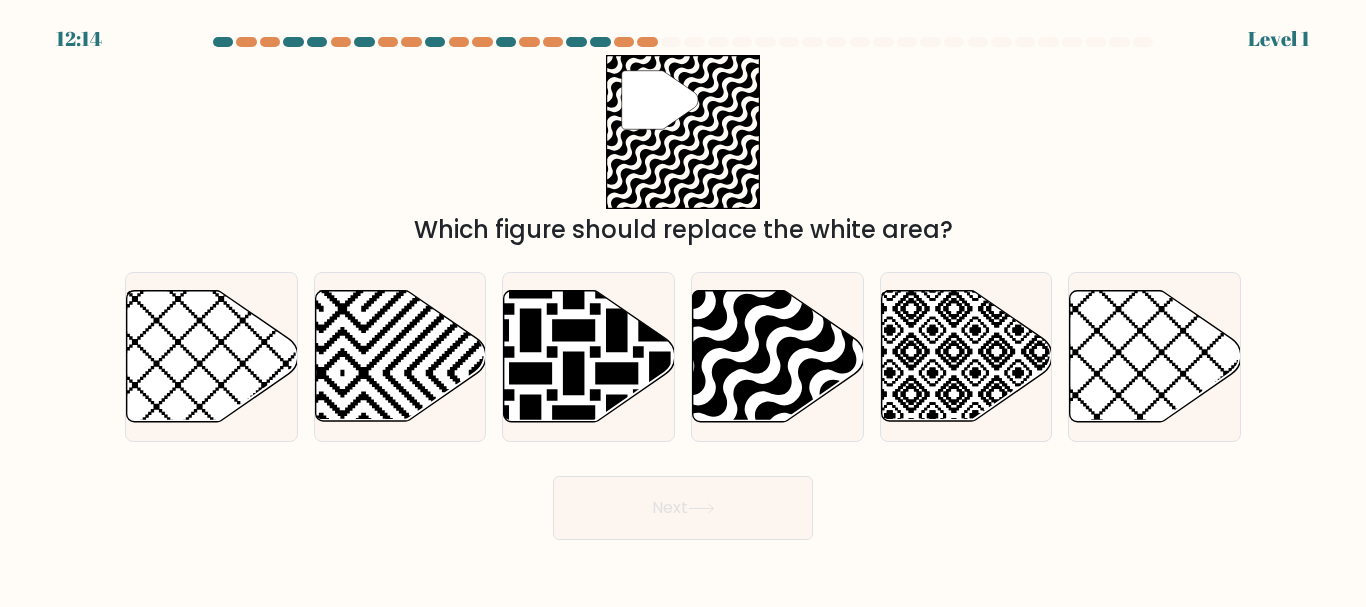 click on "Next" at bounding box center [683, 508] 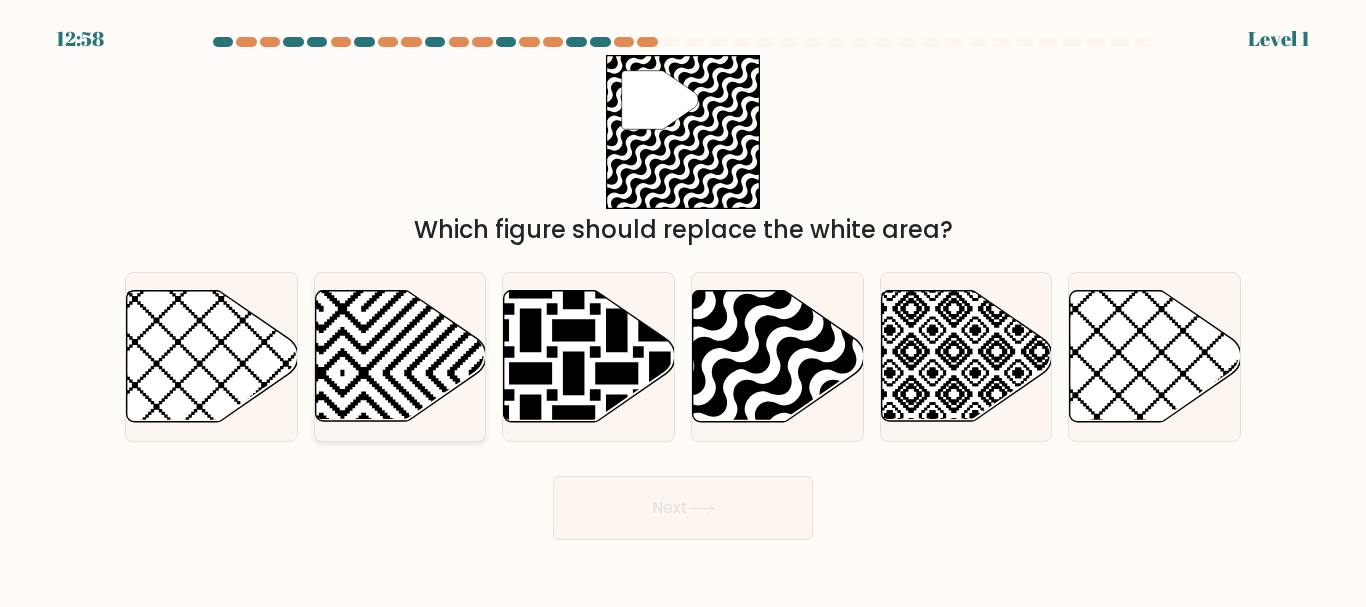 click 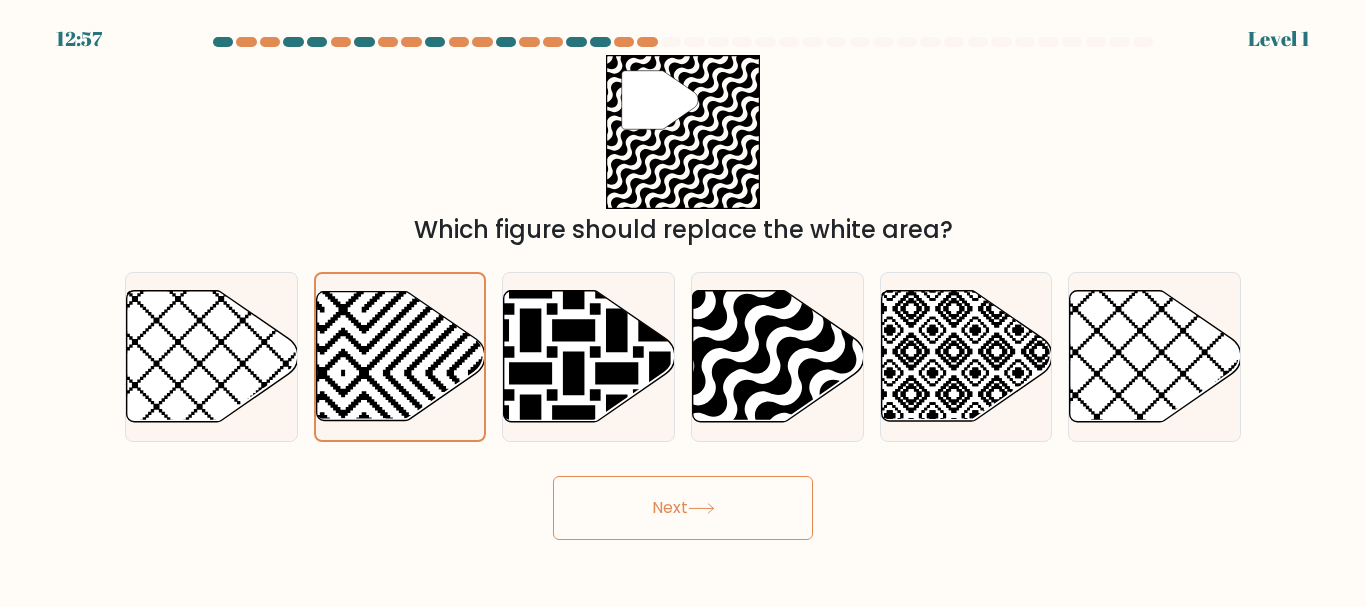 click on "Next" at bounding box center (683, 508) 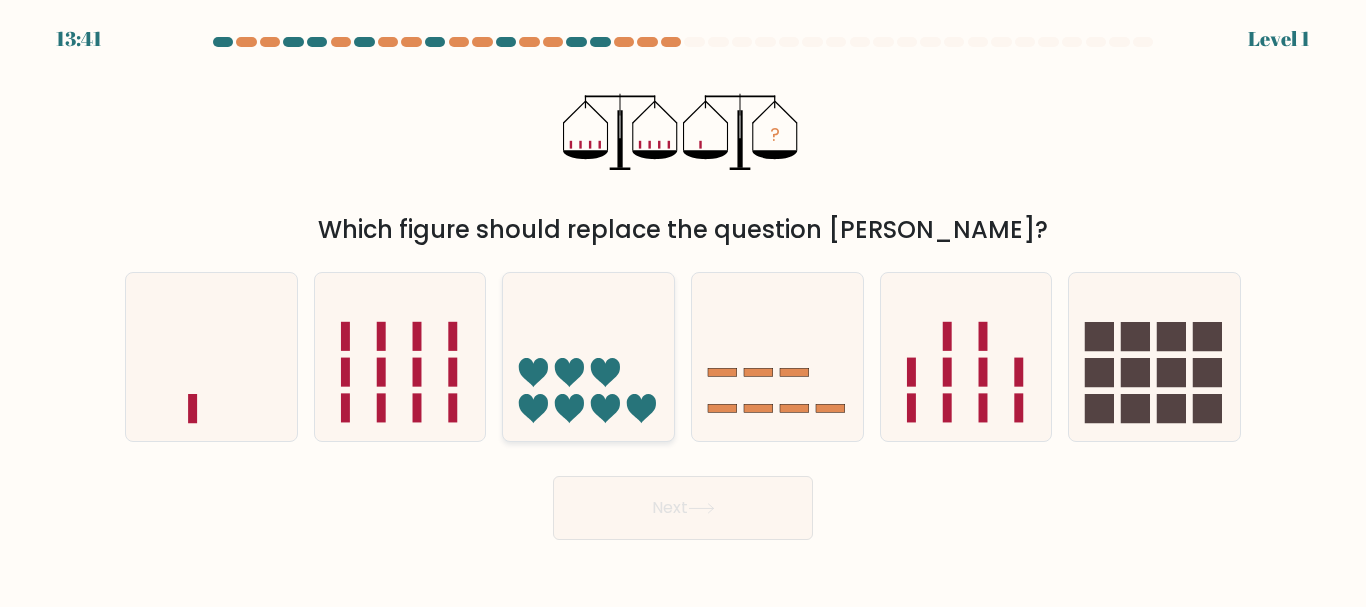 click 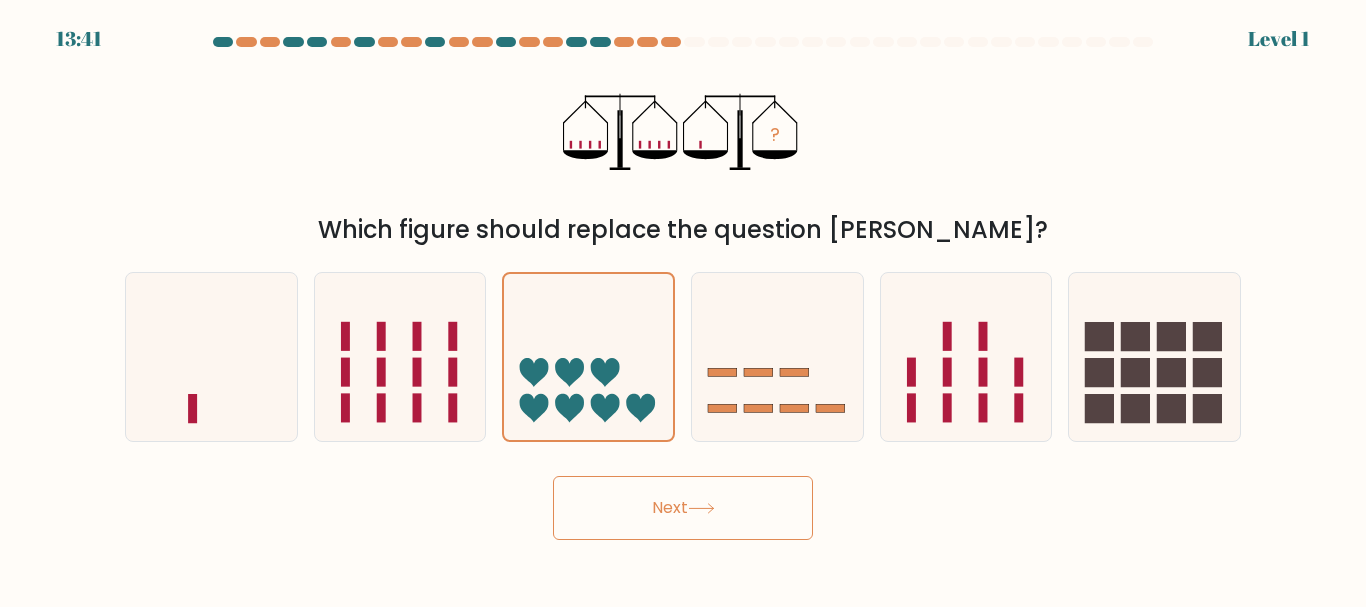 click on "Next" at bounding box center (683, 508) 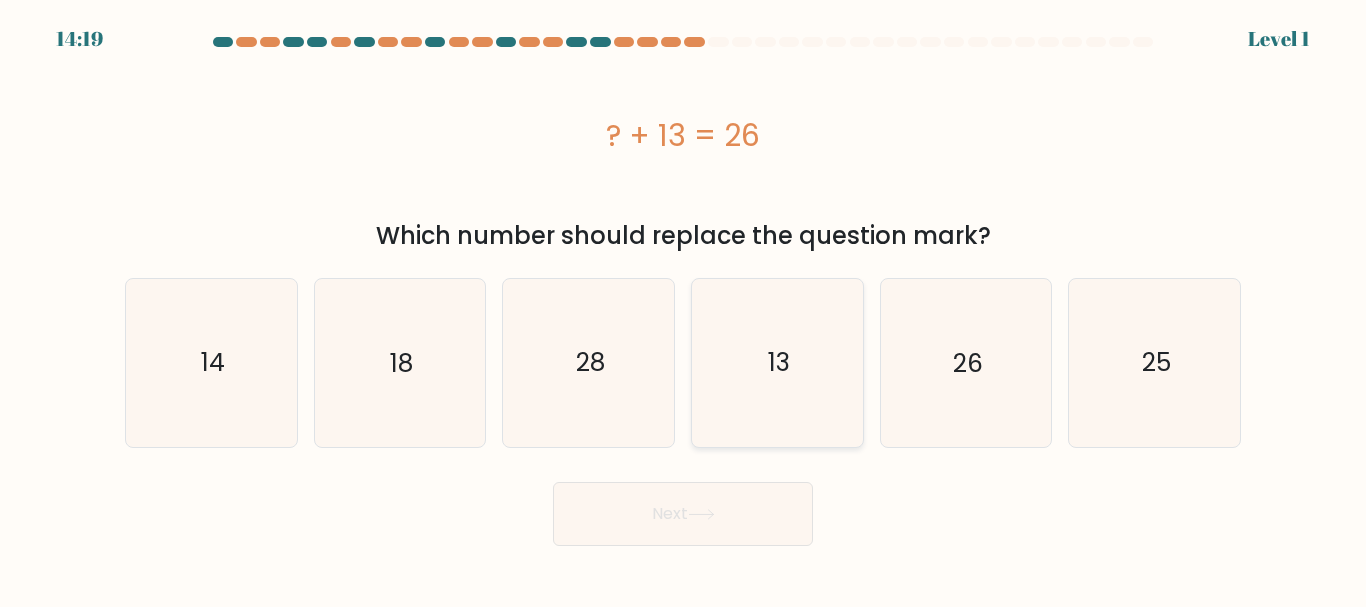 click on "13" 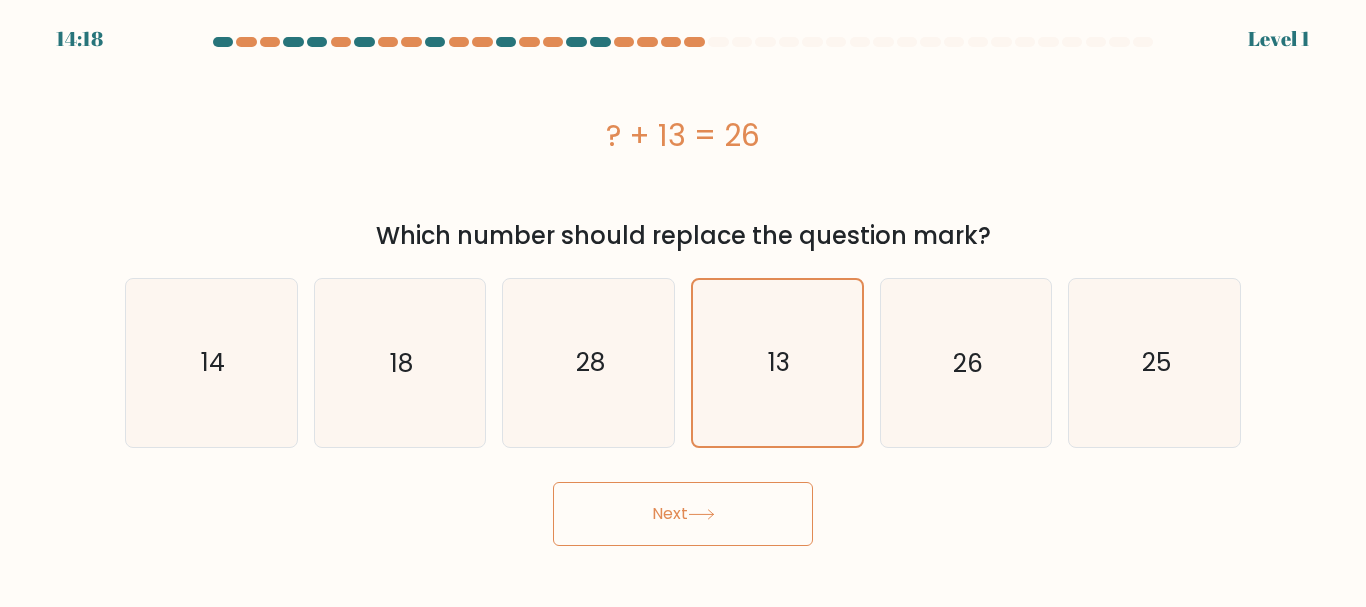 click on "Next" at bounding box center [683, 514] 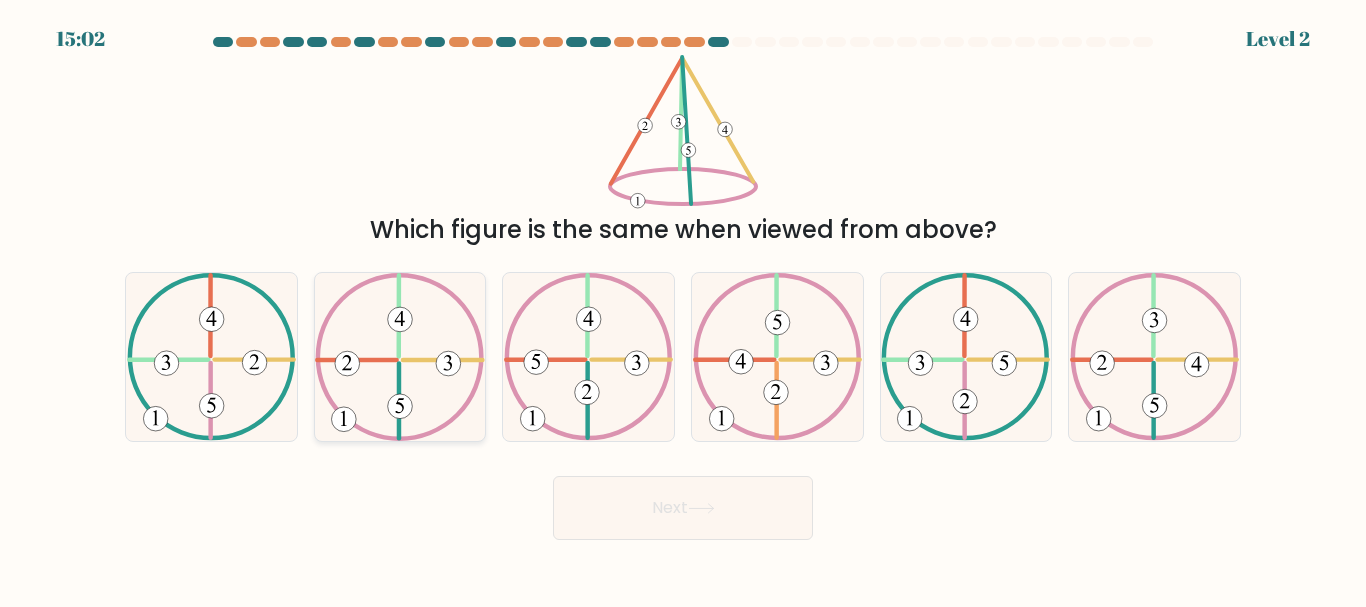 click 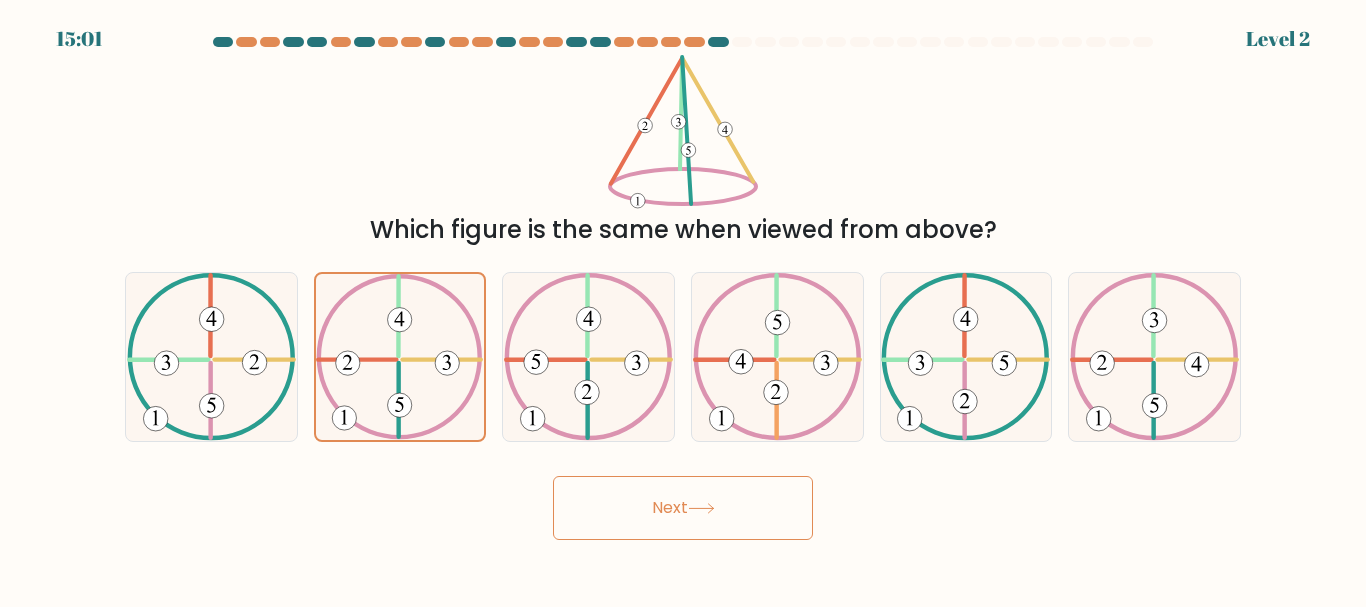 click on "Next" at bounding box center (683, 508) 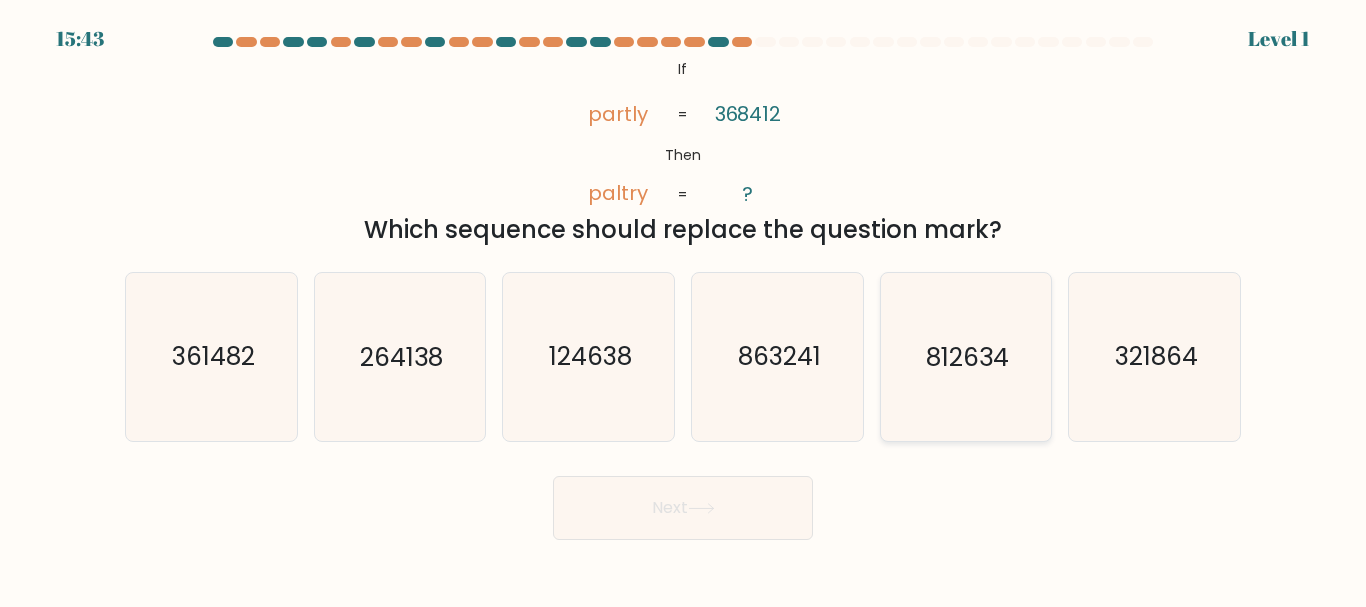 click on "812634" 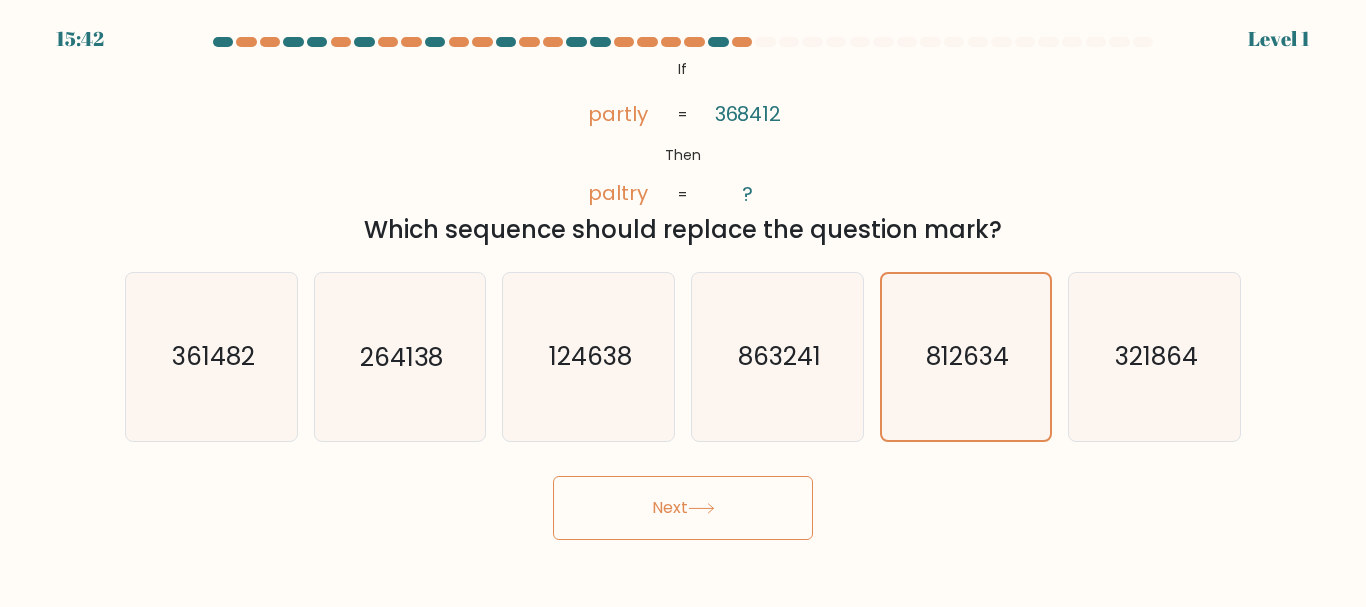 click on "Next" at bounding box center (683, 508) 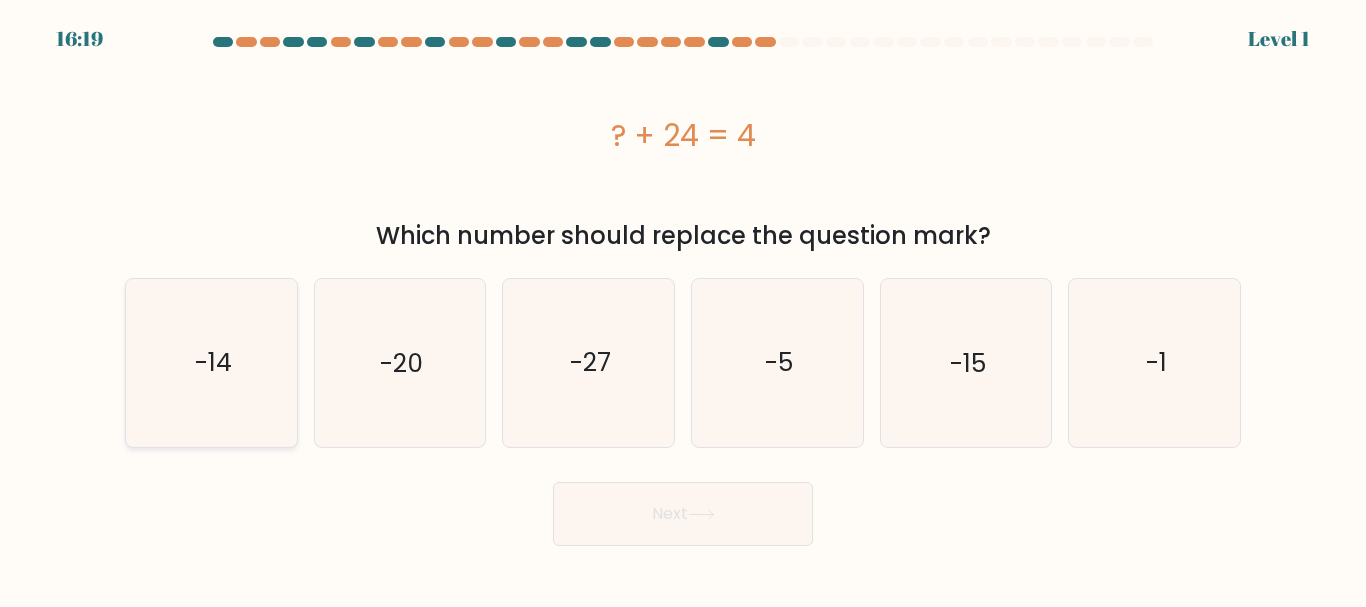 click on "-14" 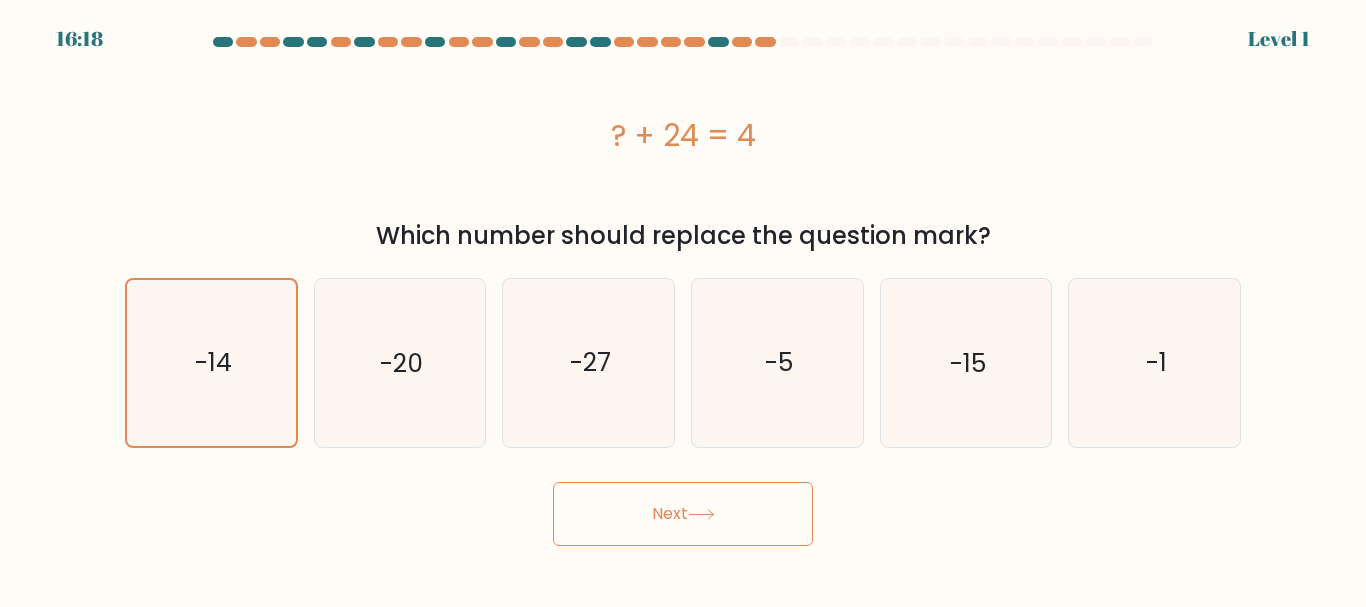 click on "Next" at bounding box center (683, 514) 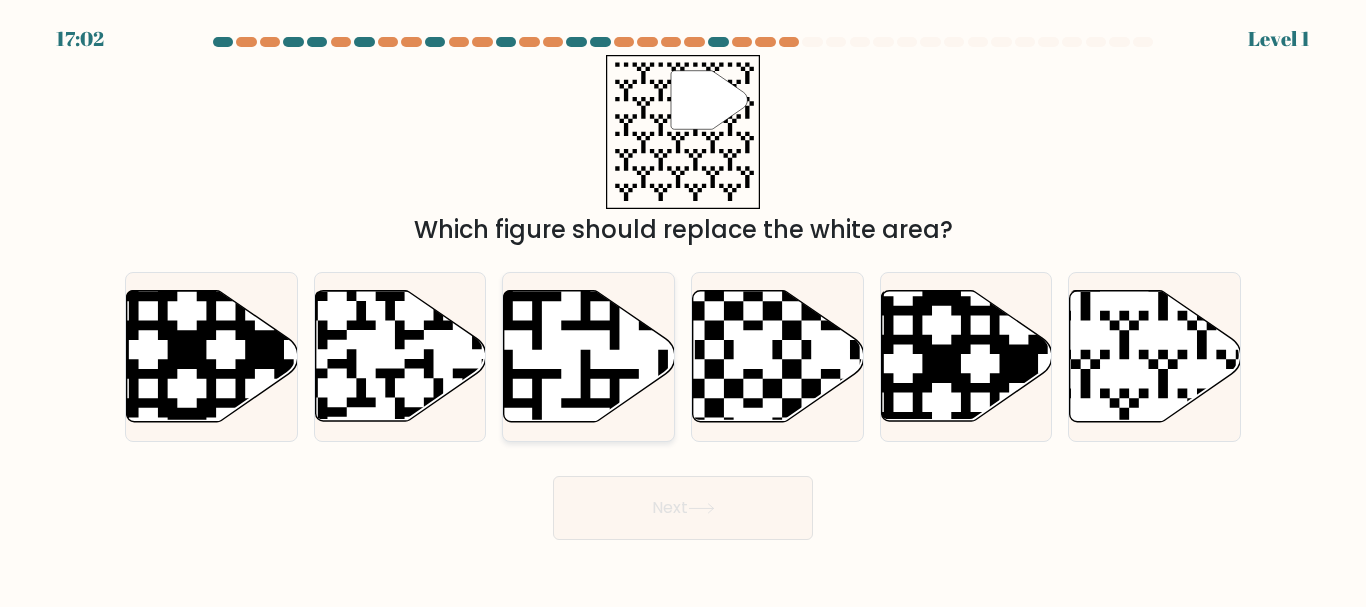 click 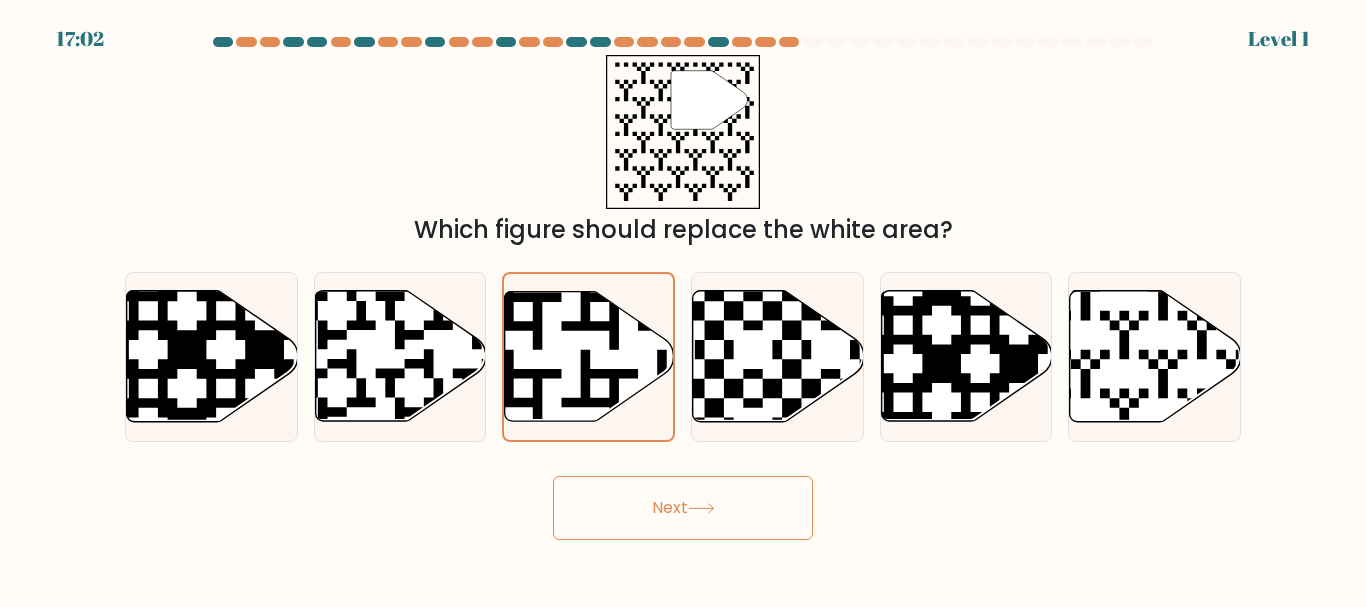 click on "Next" at bounding box center [683, 508] 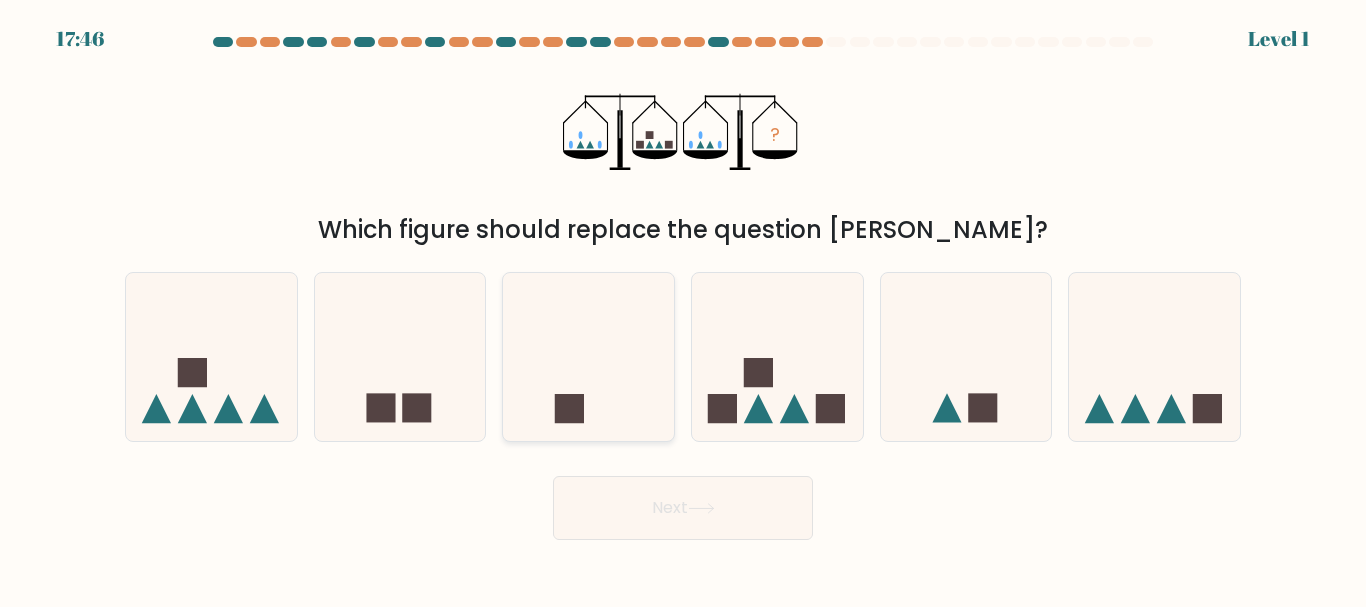 click at bounding box center (588, 356) 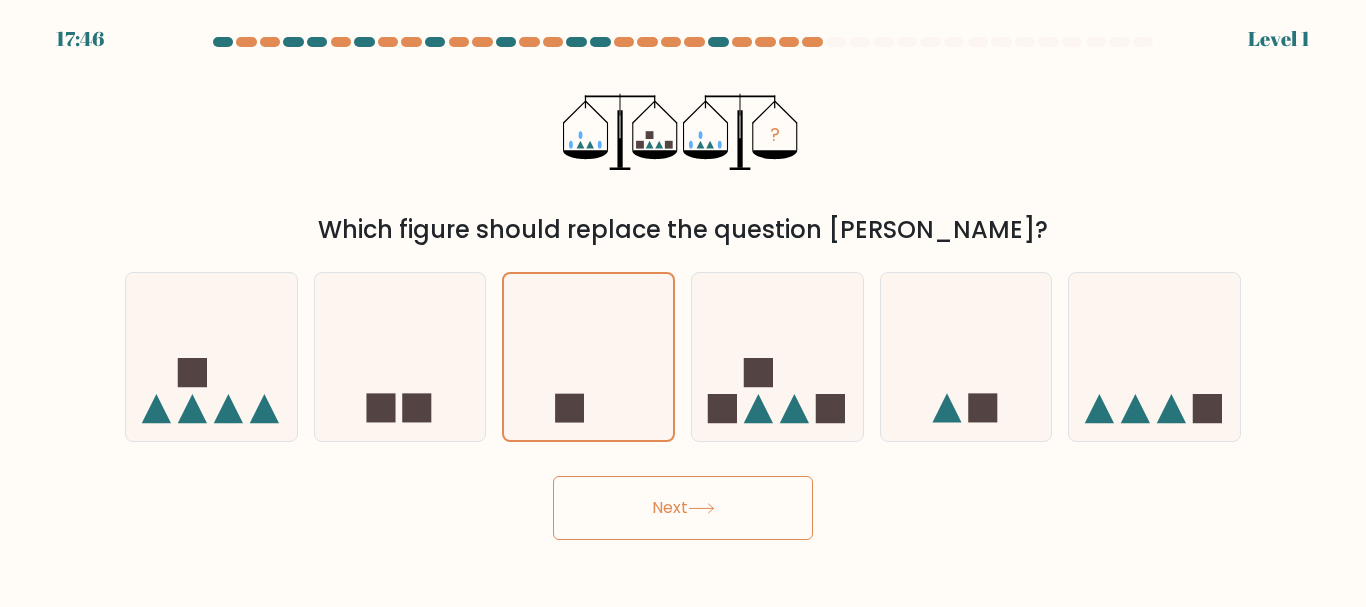 click on "Next" at bounding box center [683, 508] 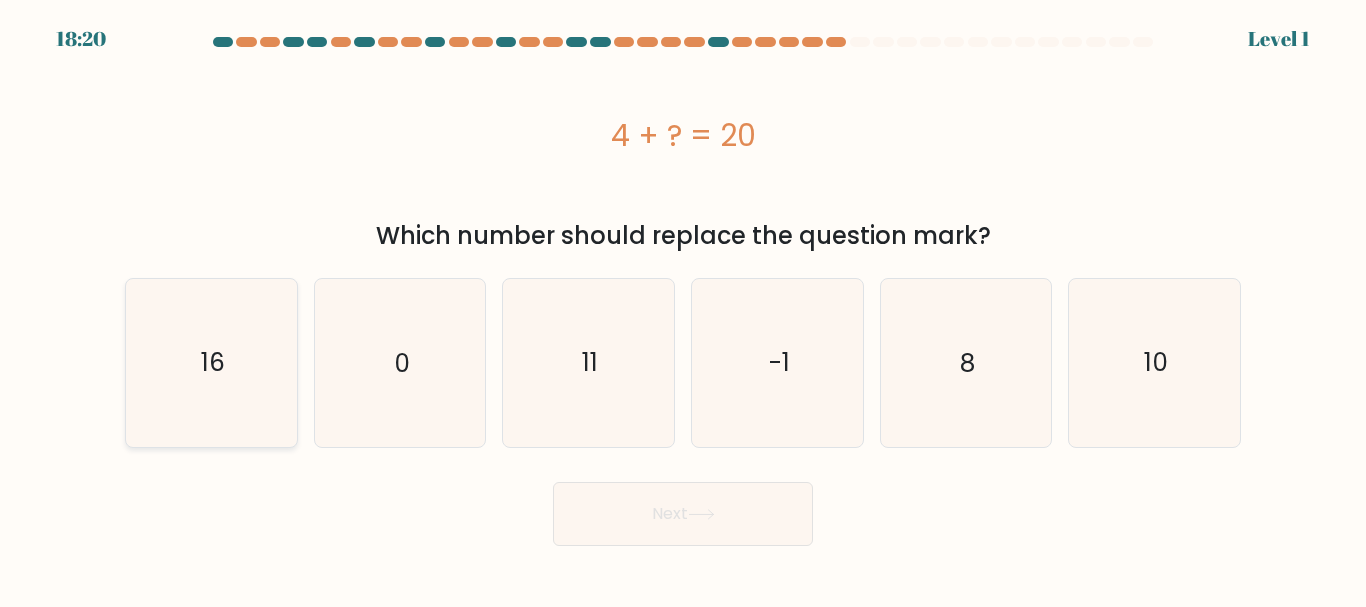 click on "16" 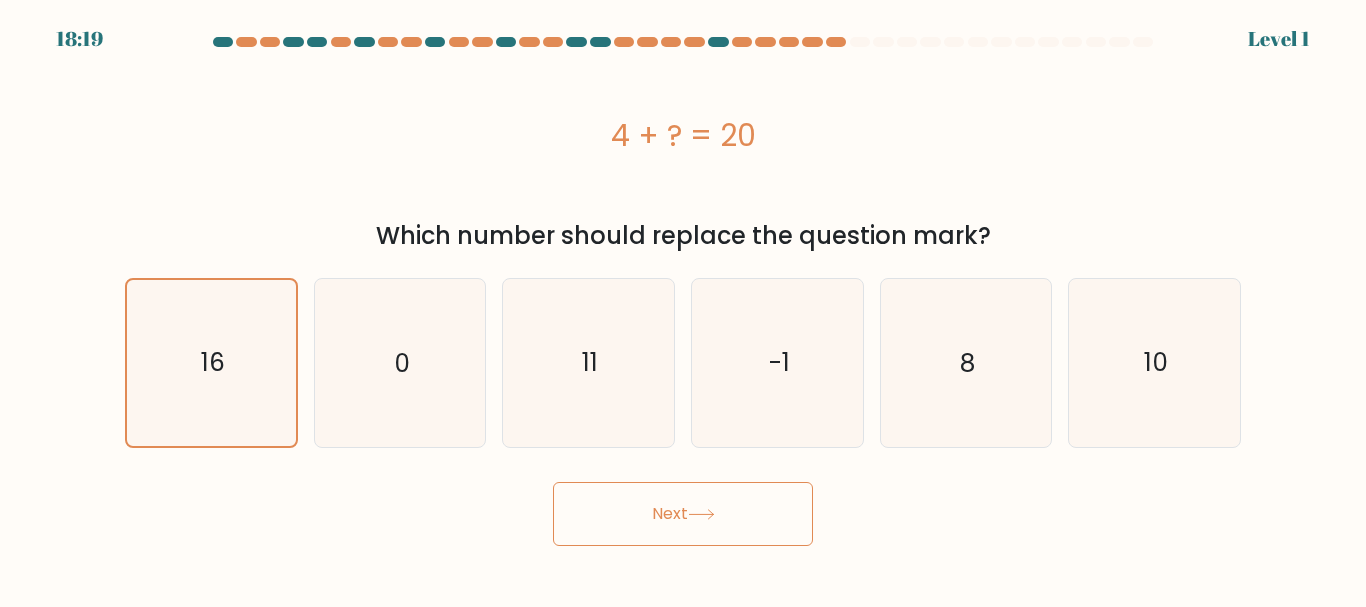click on "Next" at bounding box center (683, 514) 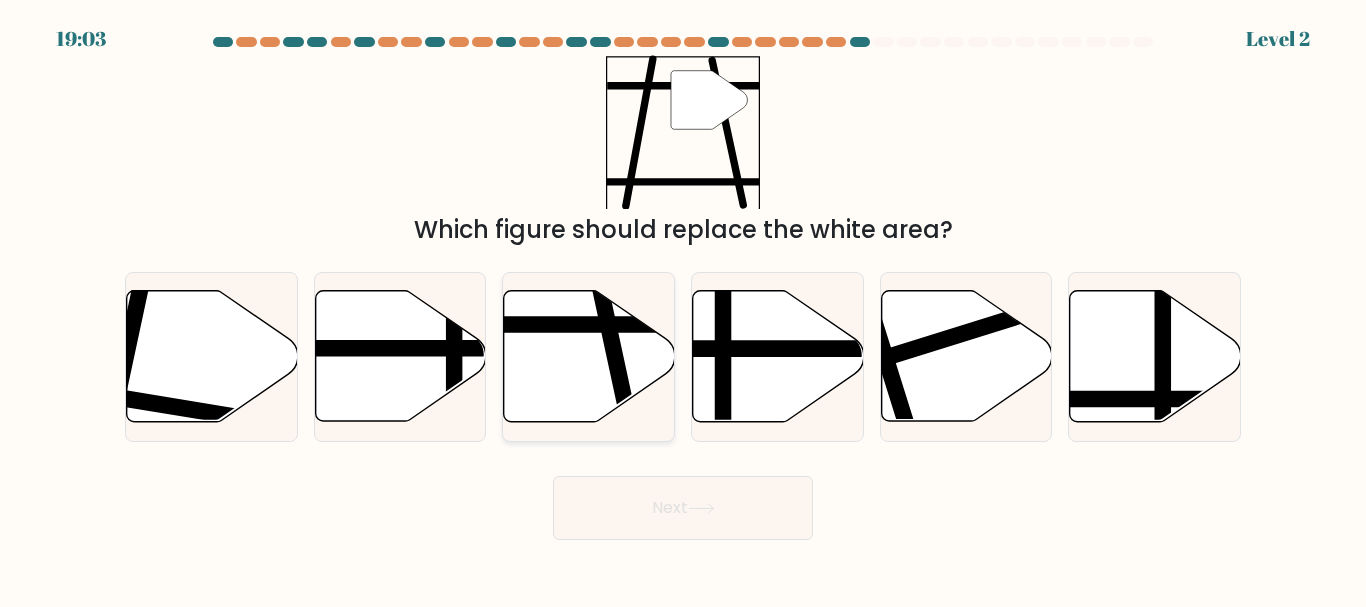 click 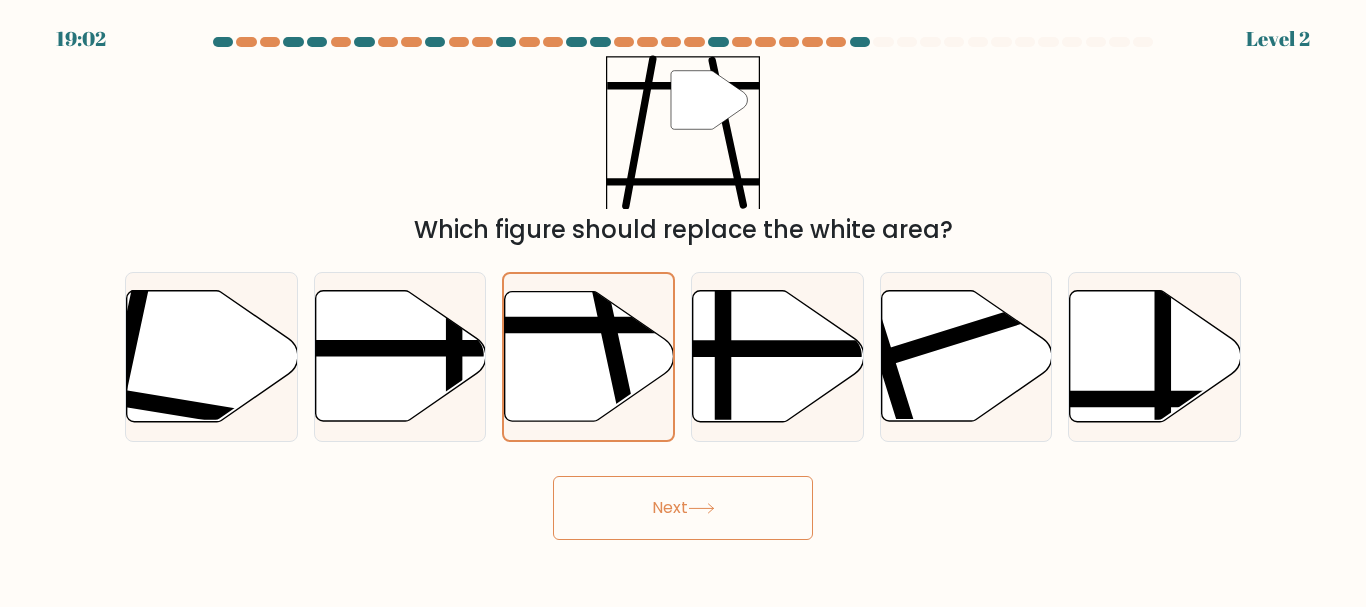 click on "Next" at bounding box center (683, 508) 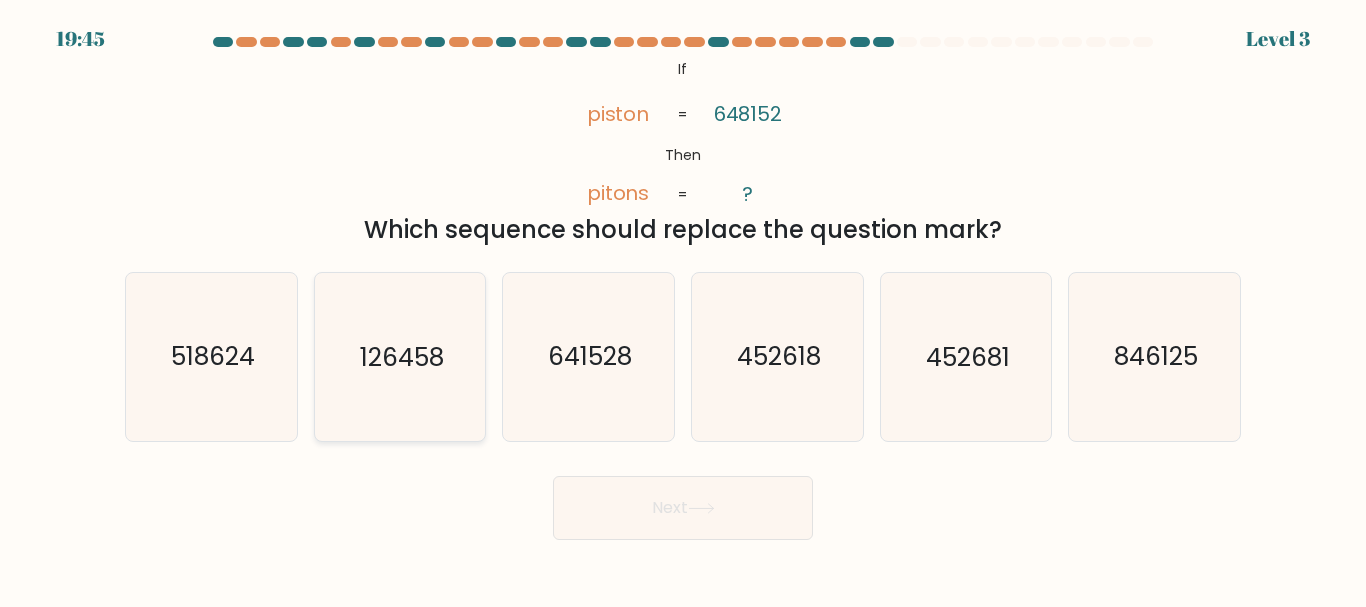 click on "126458" 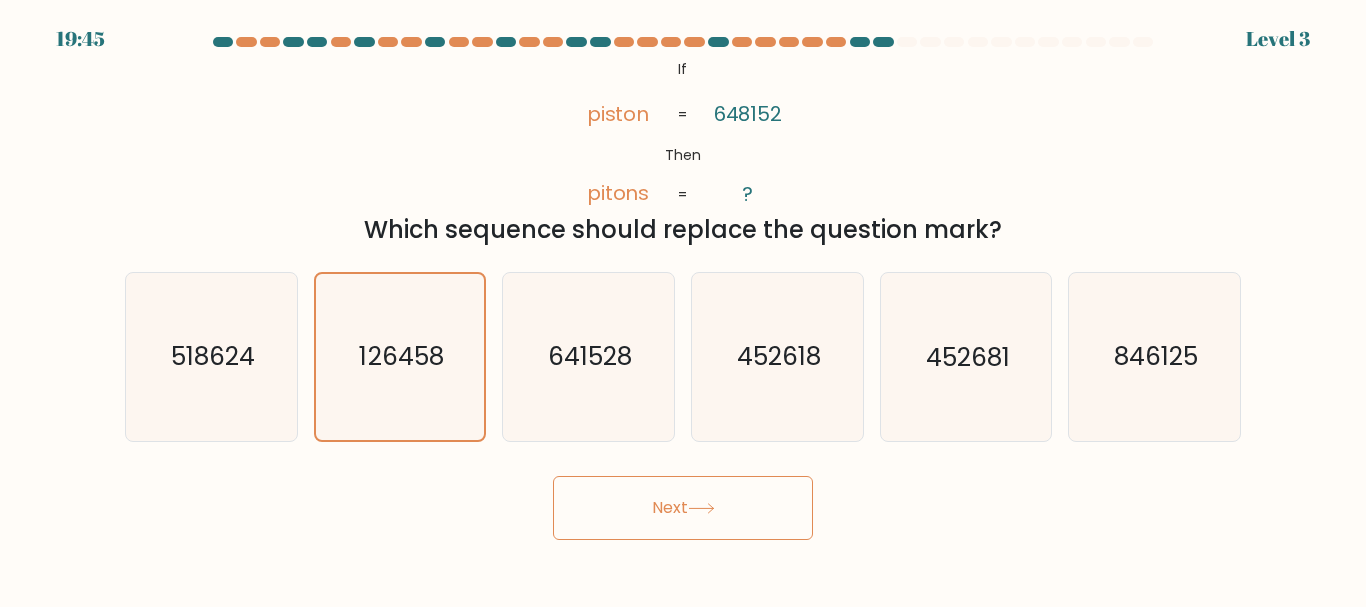 click on "Next" at bounding box center [683, 508] 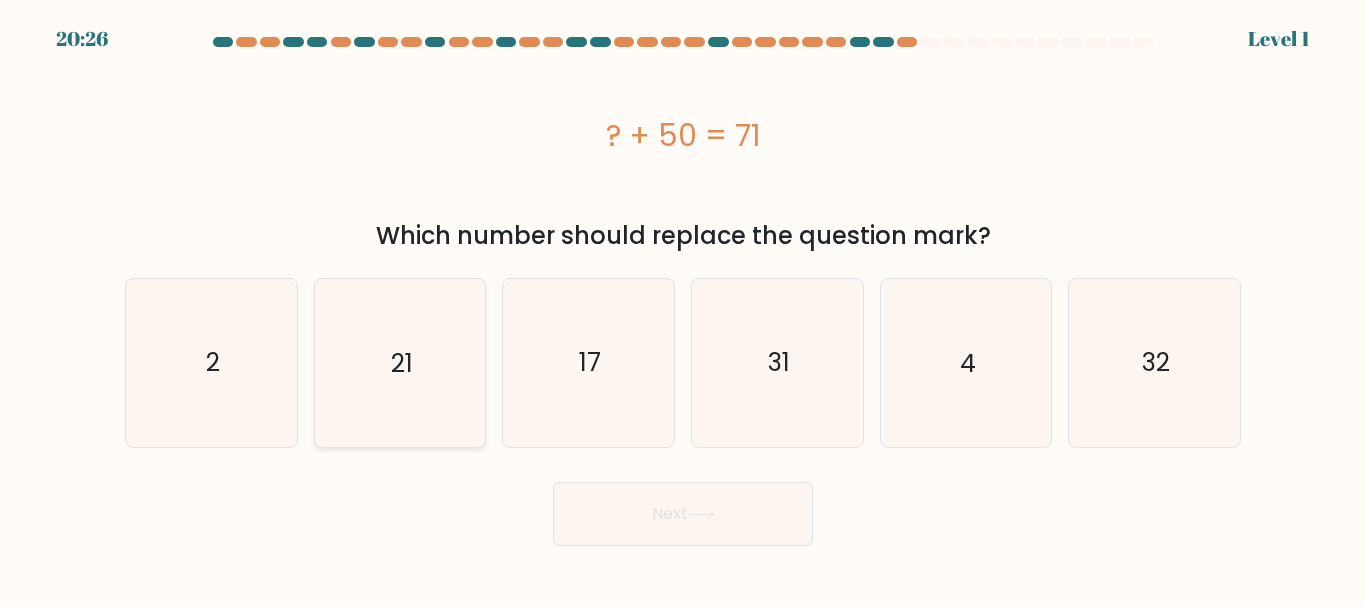 click on "21" 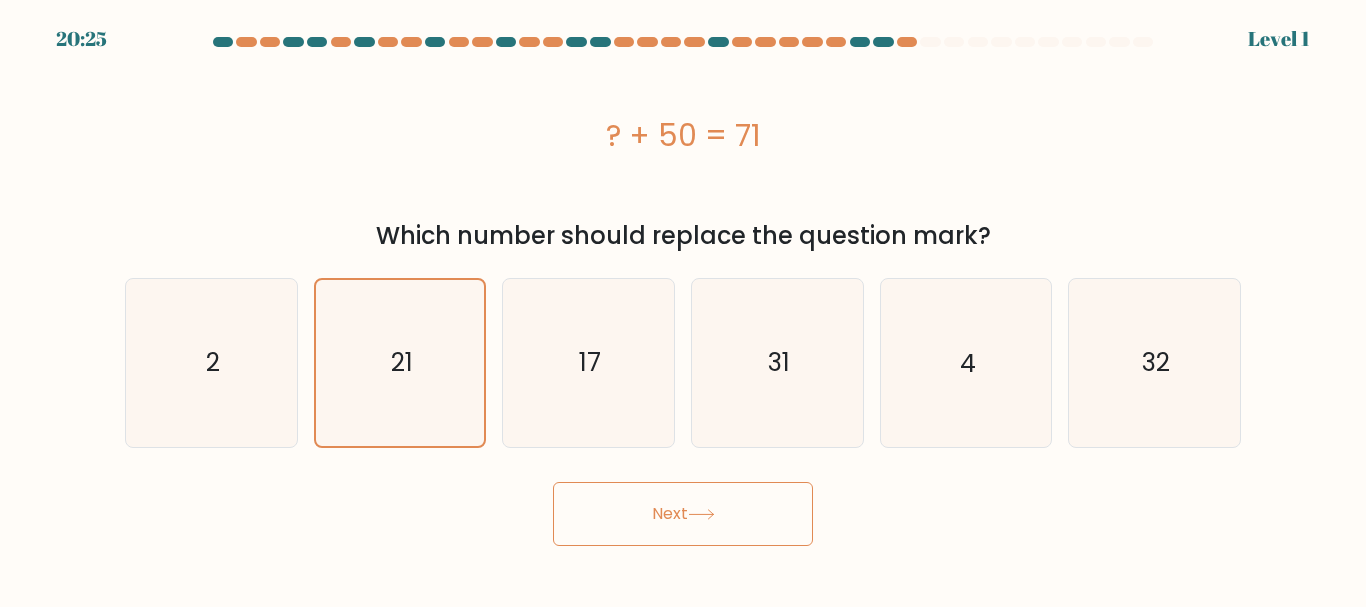 click on "Next" at bounding box center (683, 514) 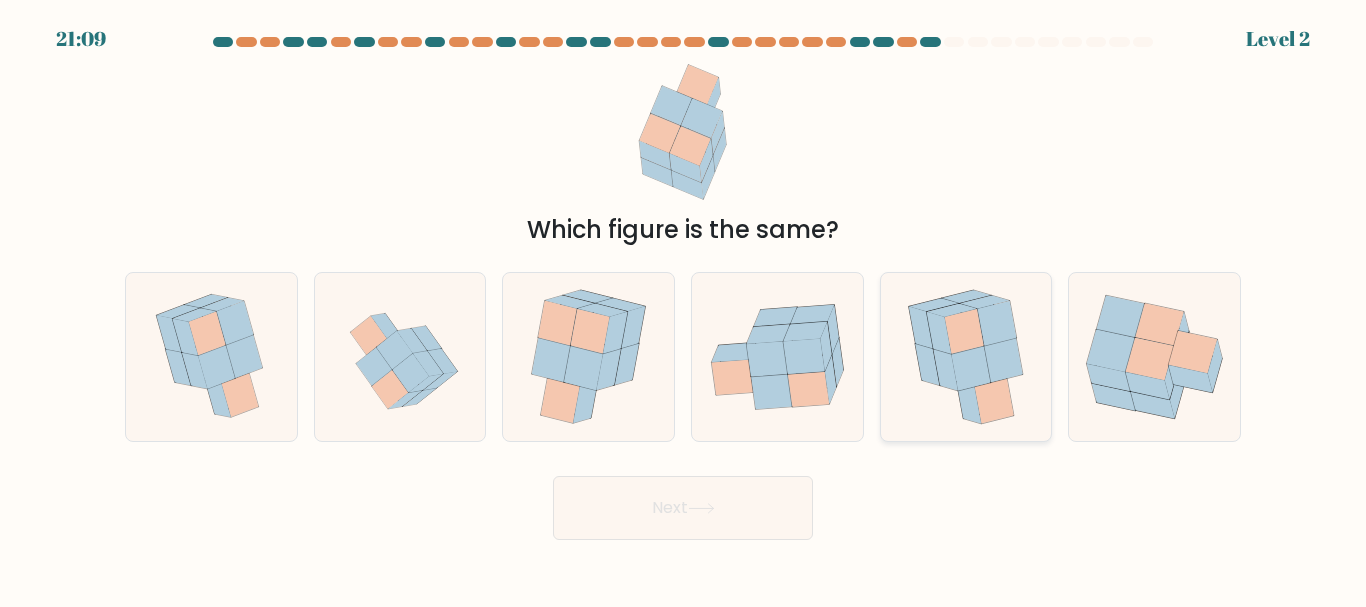 click 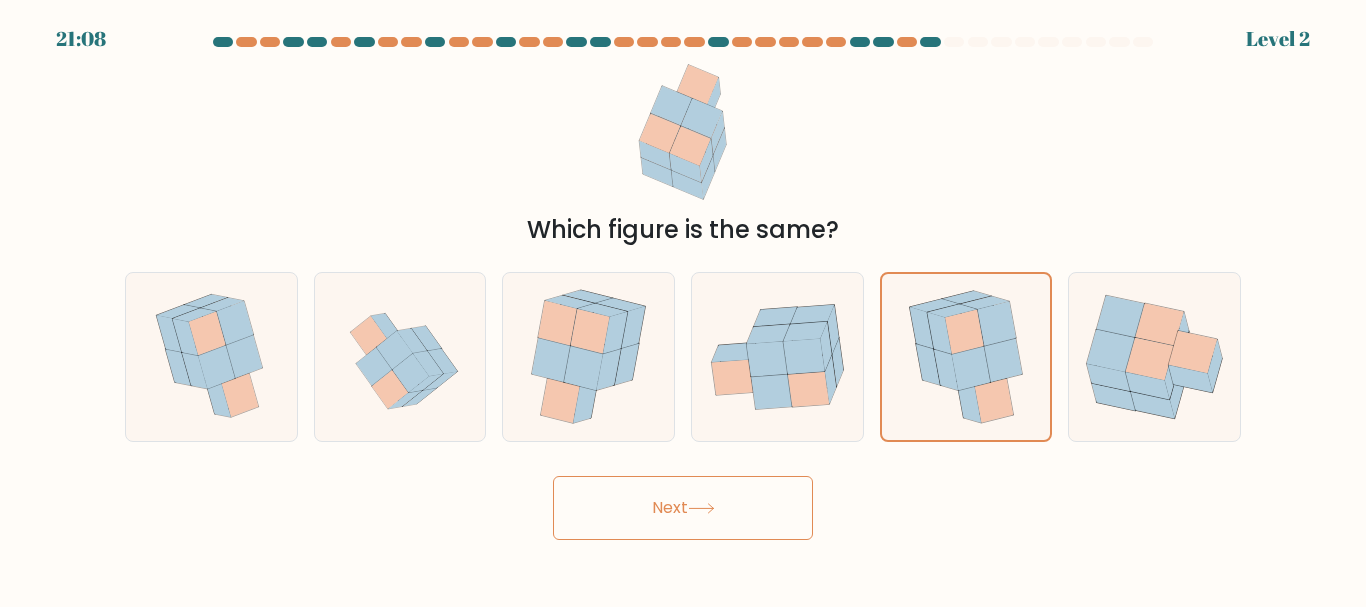 click on "Next" at bounding box center [683, 508] 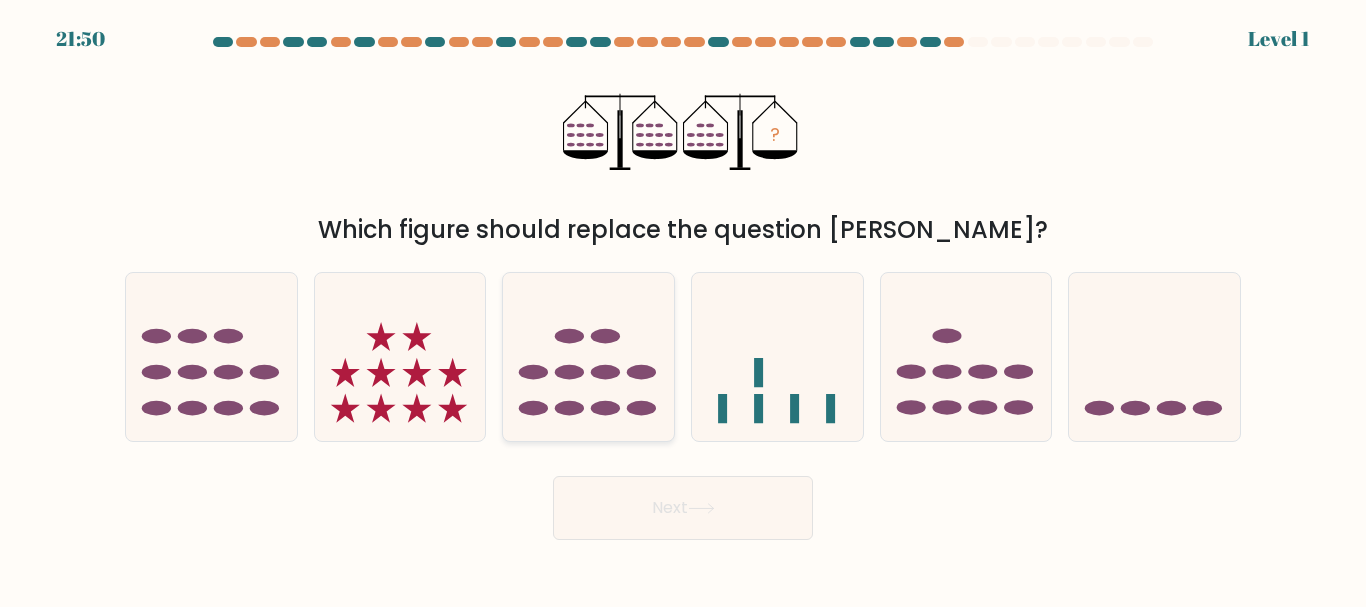 click 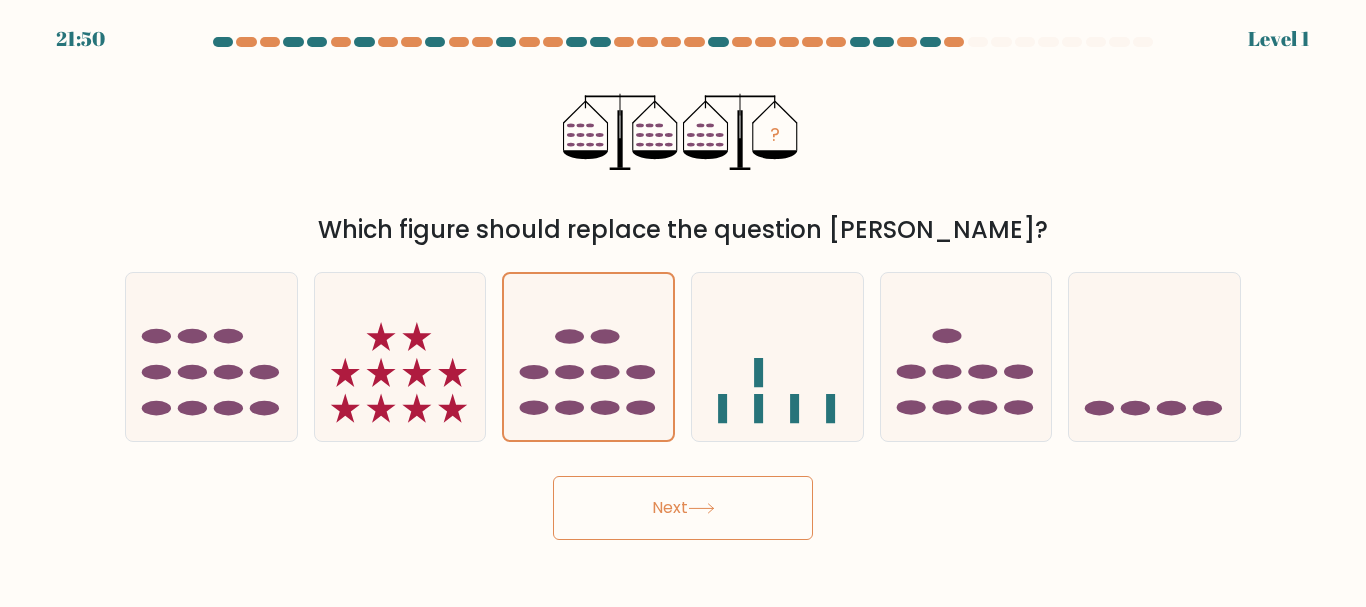 click on "Next" at bounding box center (683, 503) 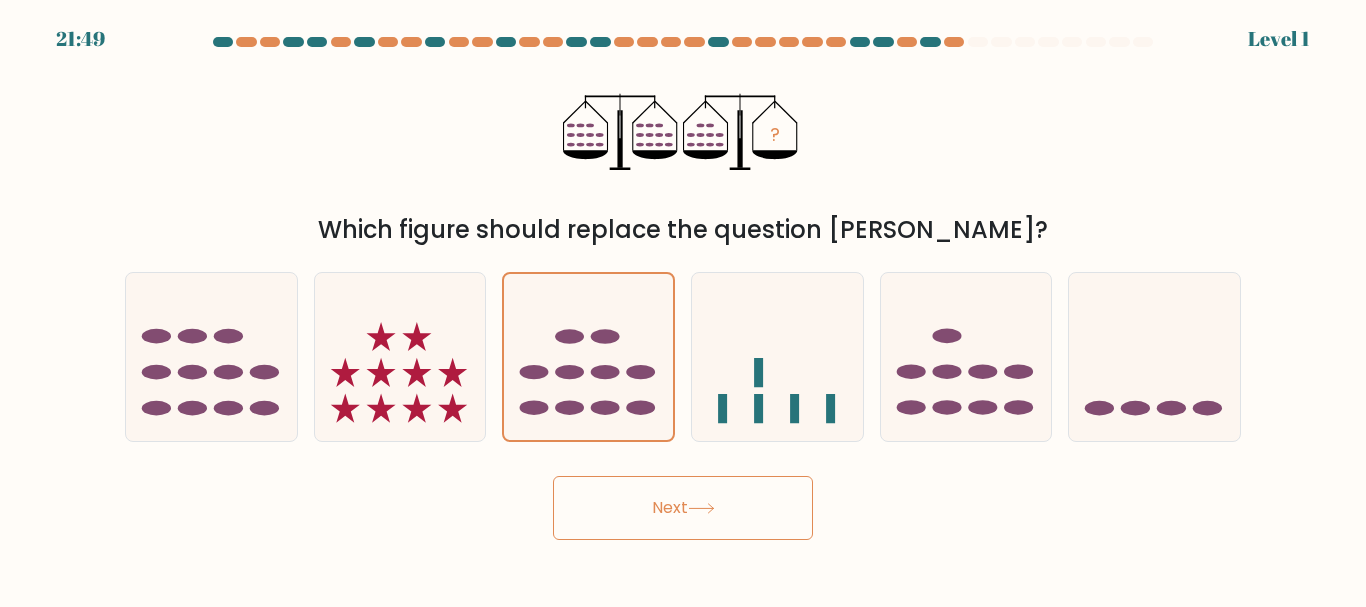 click on "Next" at bounding box center (683, 508) 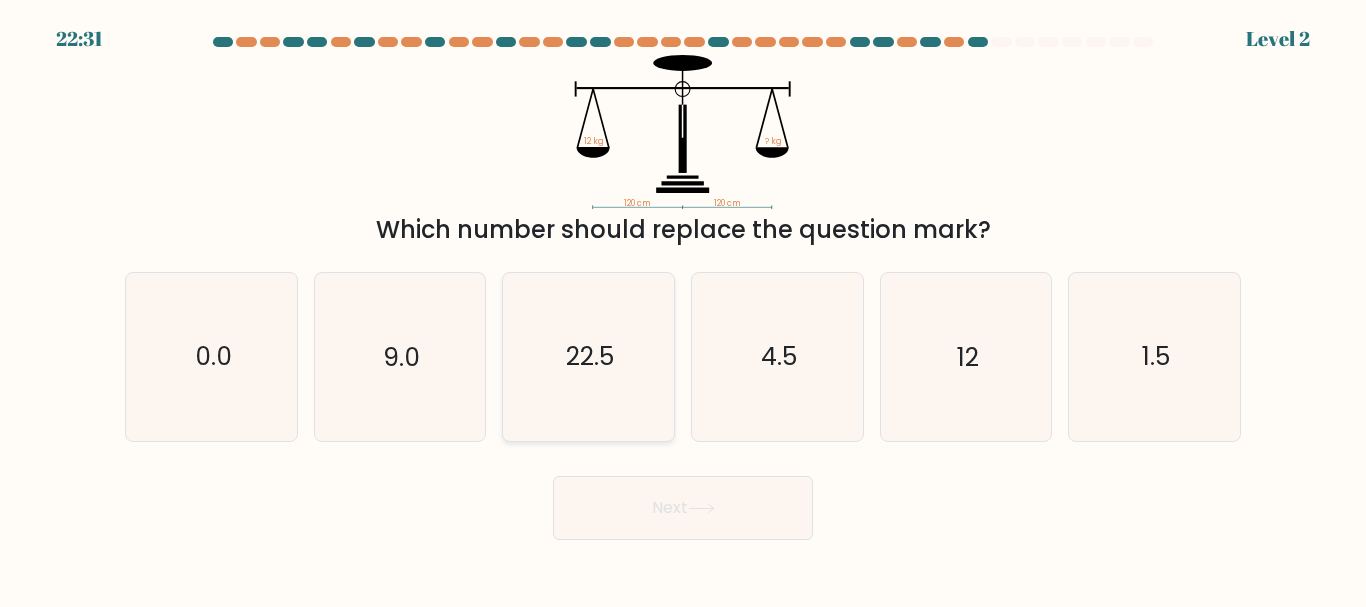 click on "22.5" 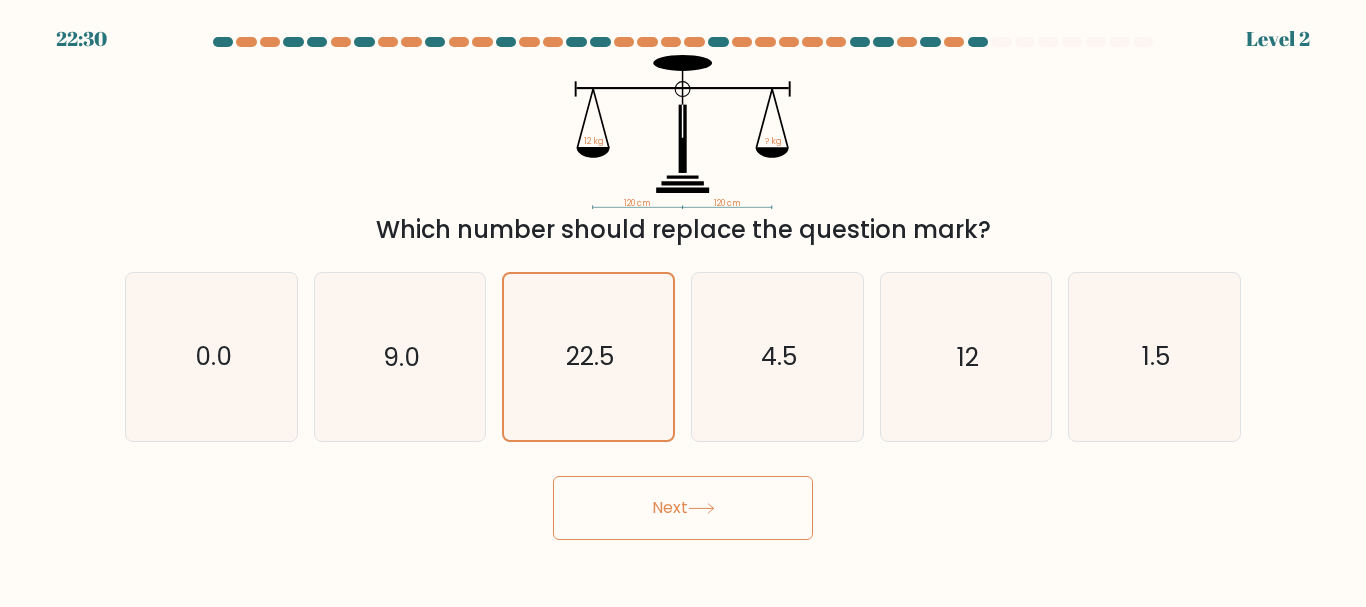 click 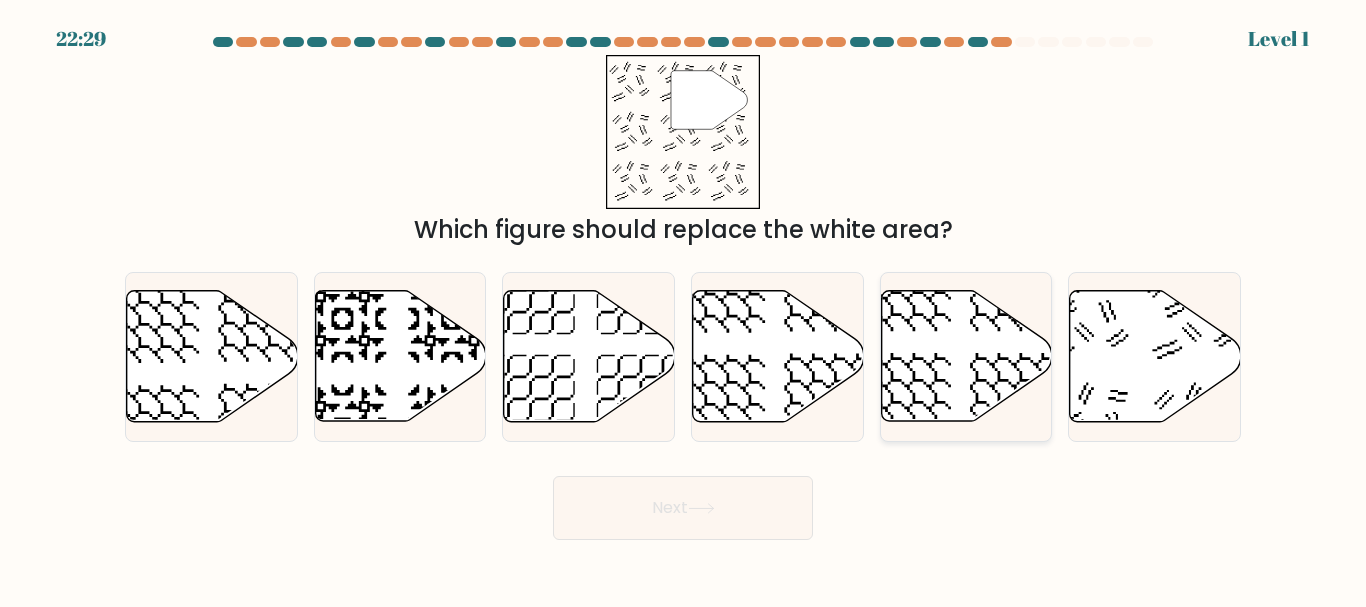 click 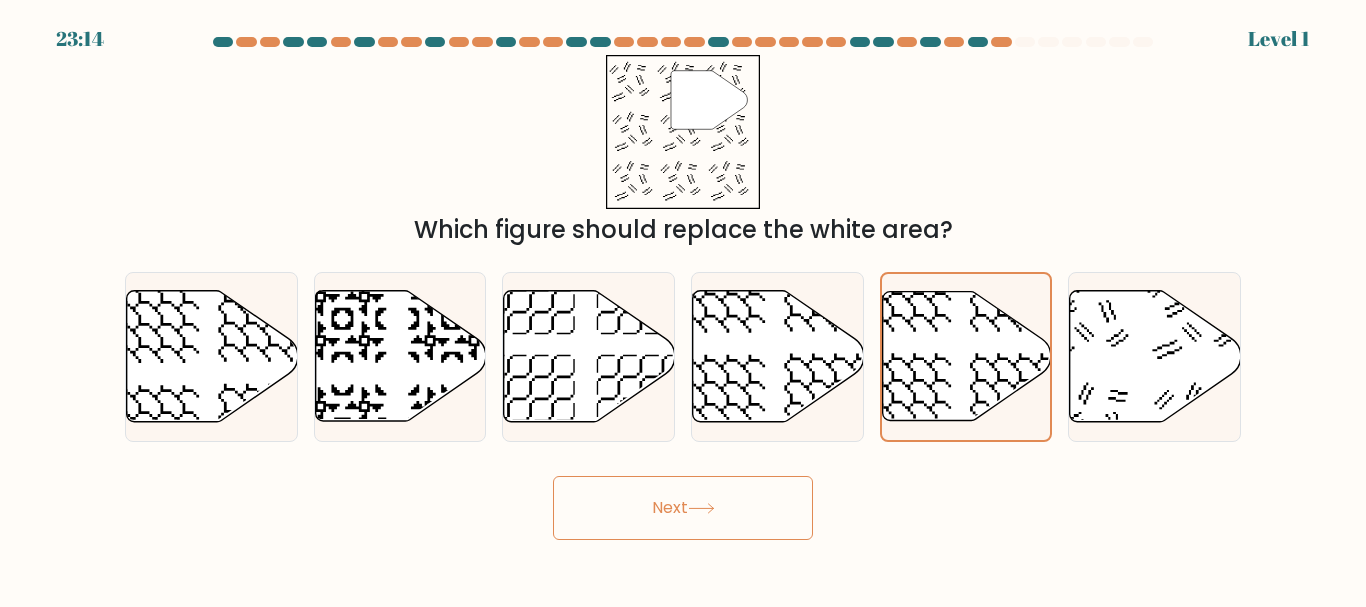 click on "Next" at bounding box center (683, 508) 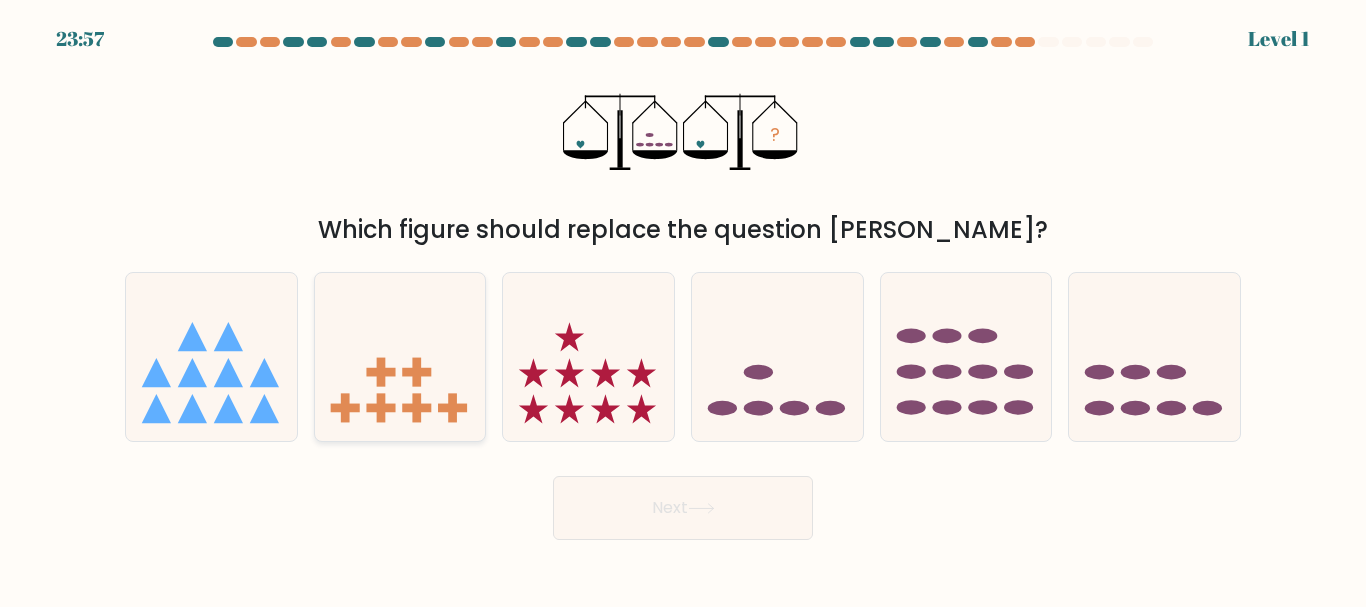 click 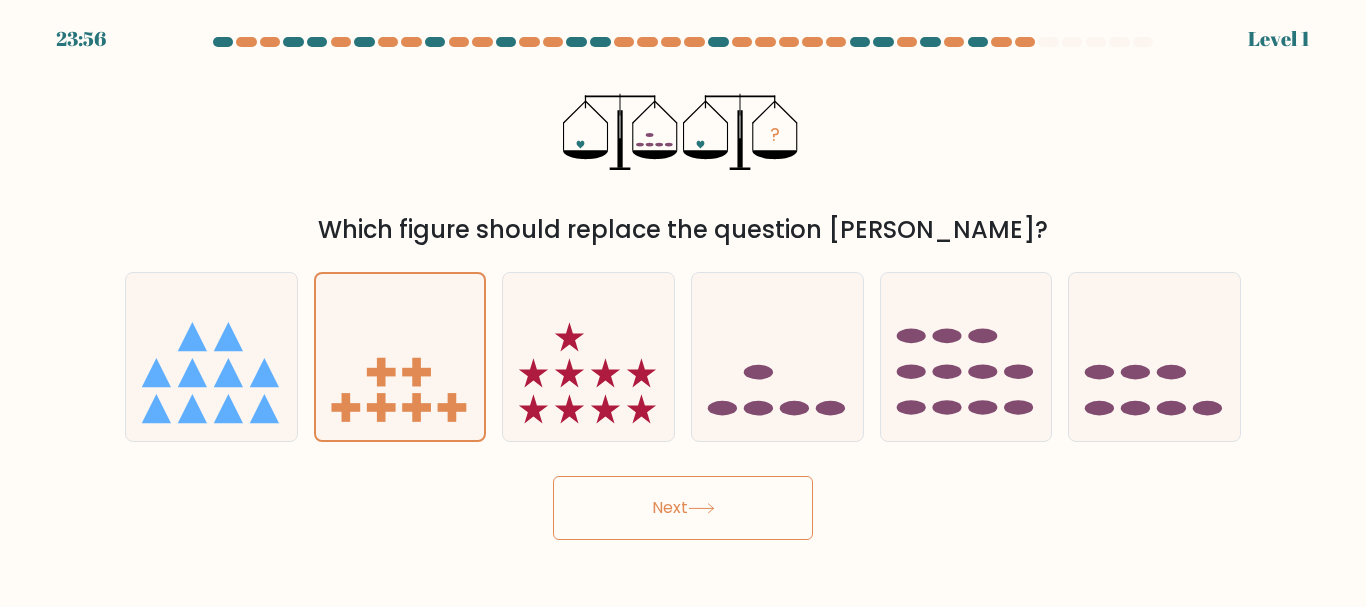 click on "Next" at bounding box center (683, 508) 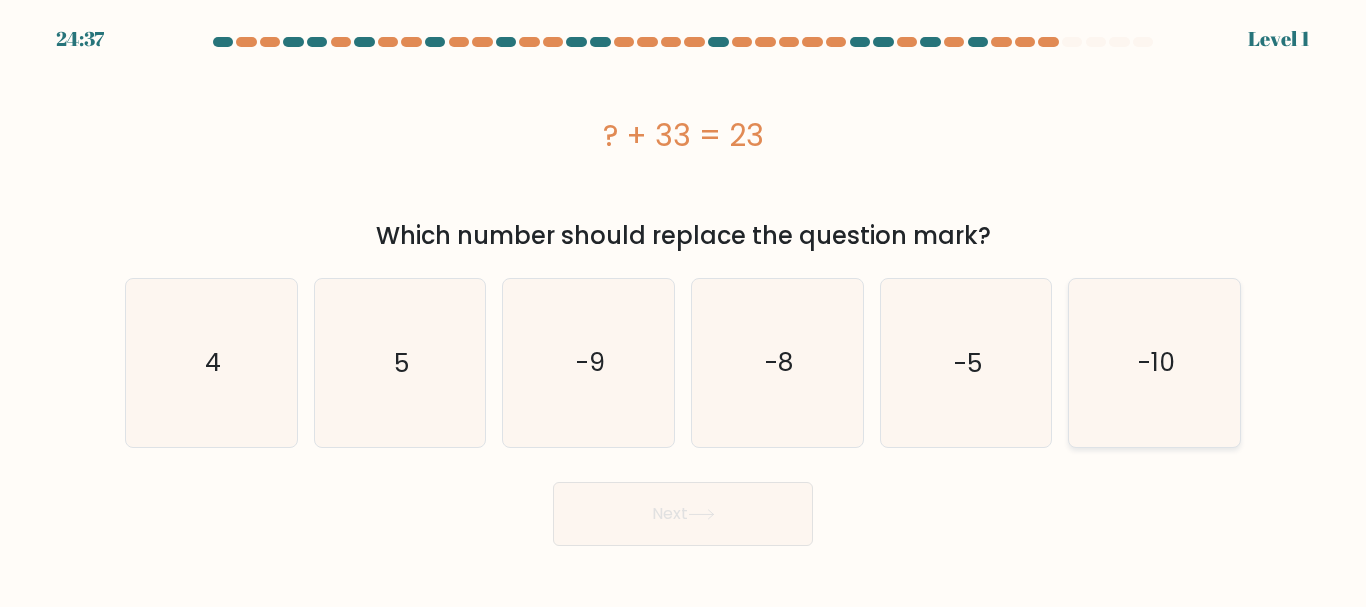 click on "-10" 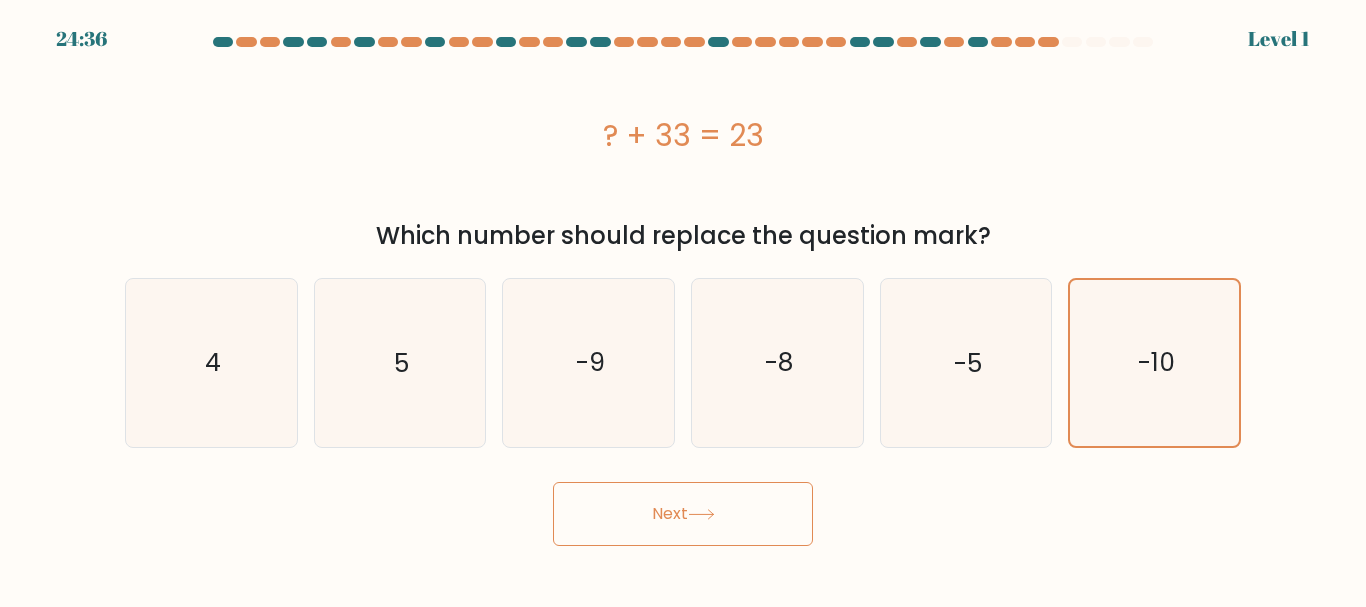 click 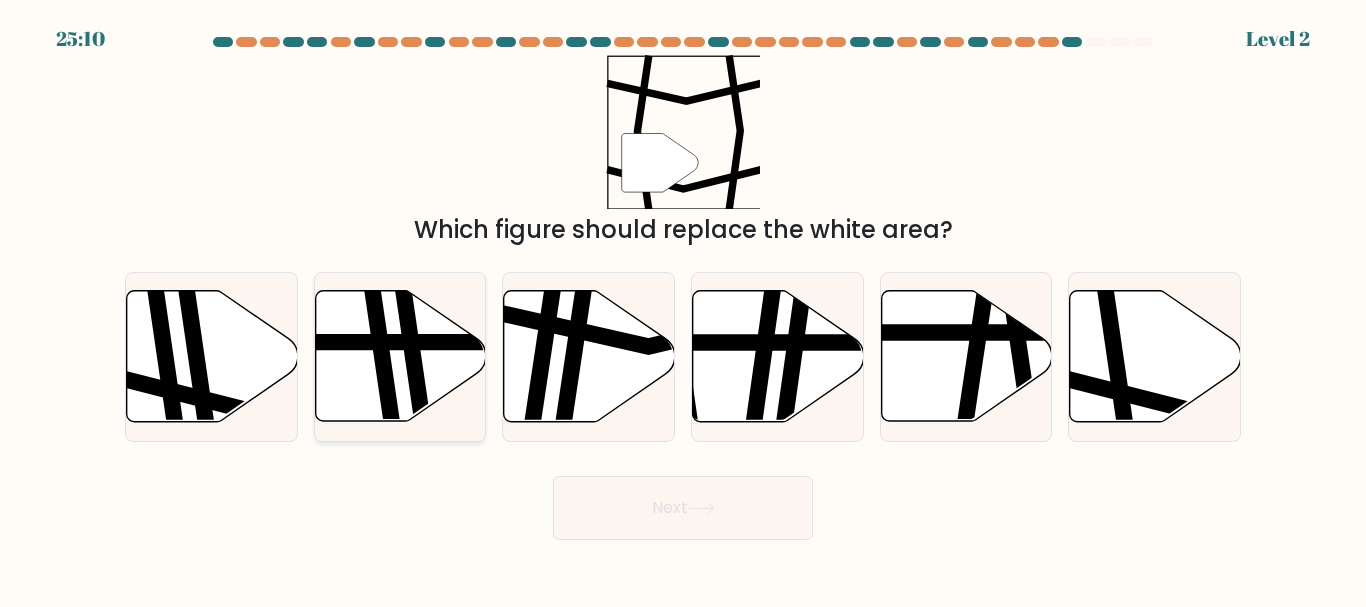 click 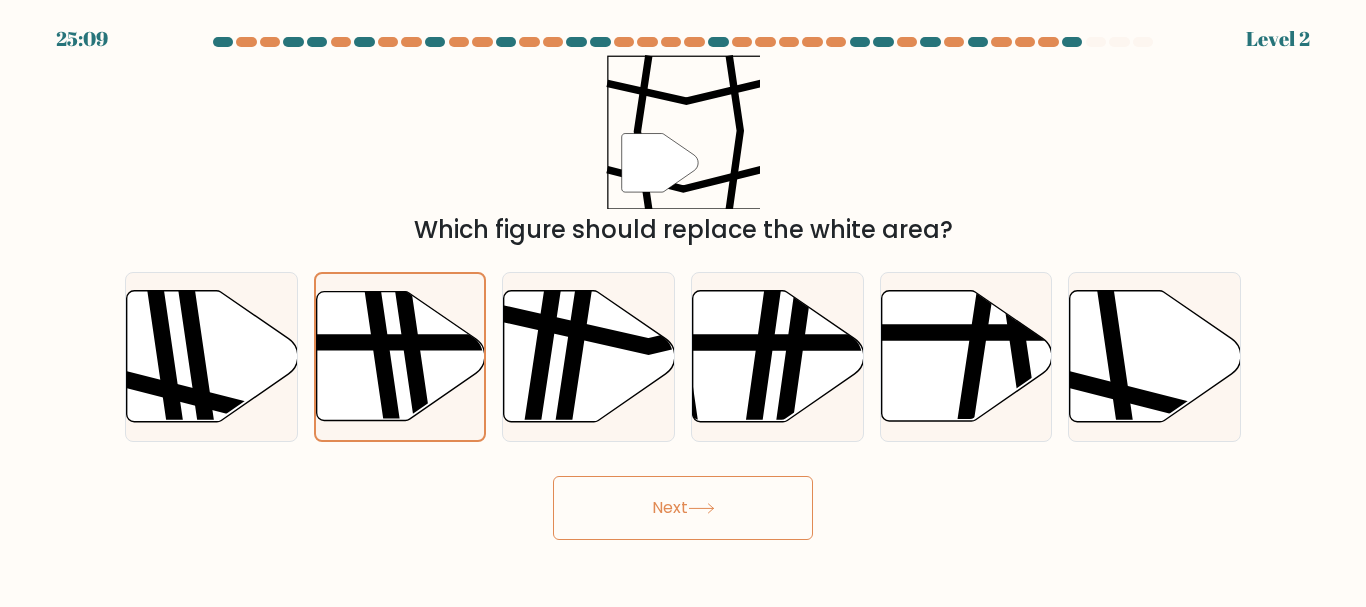 click on "Next" at bounding box center (683, 508) 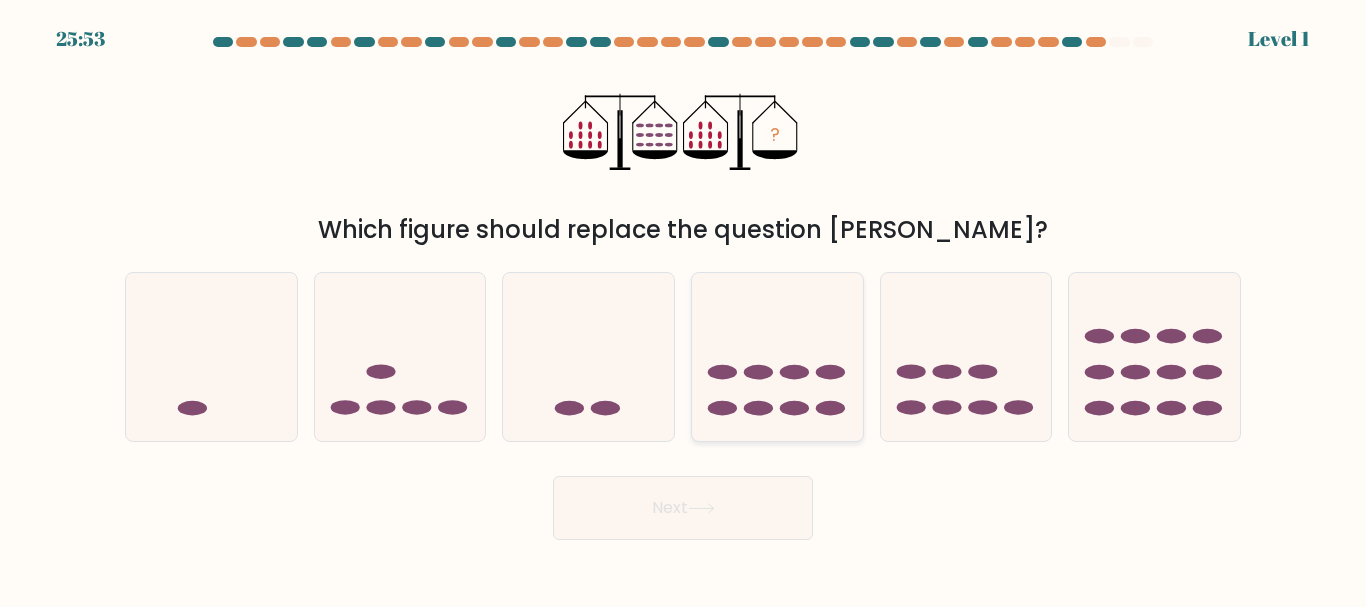 click 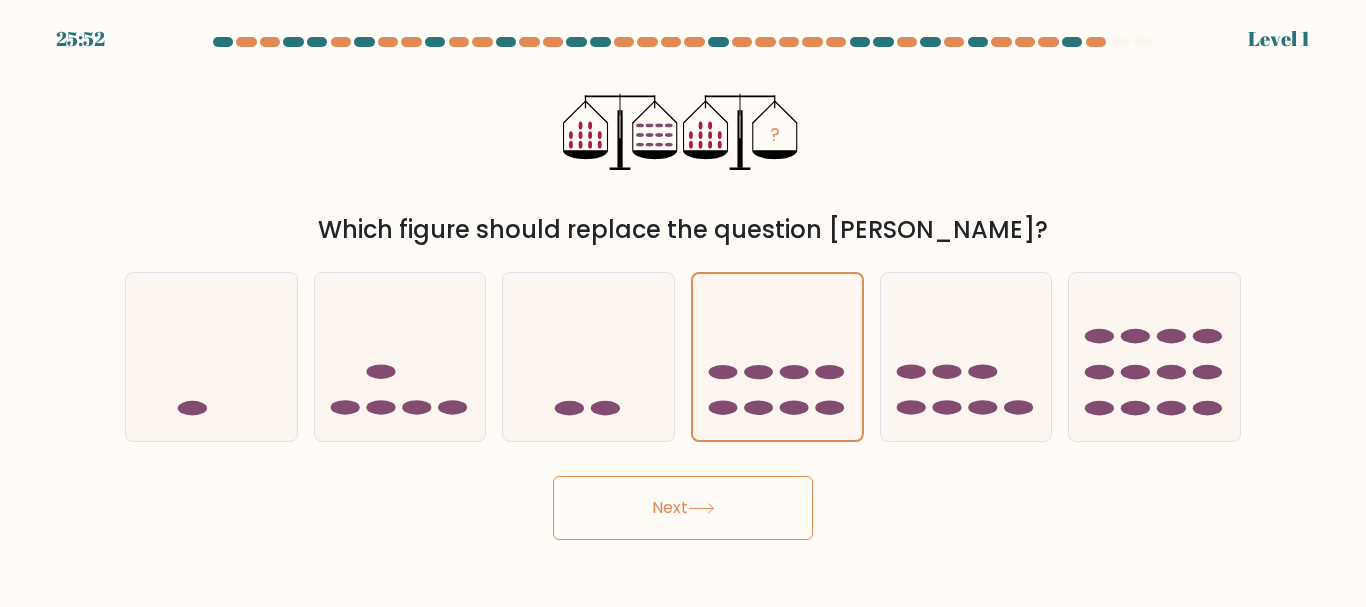 click on "Next" at bounding box center (683, 508) 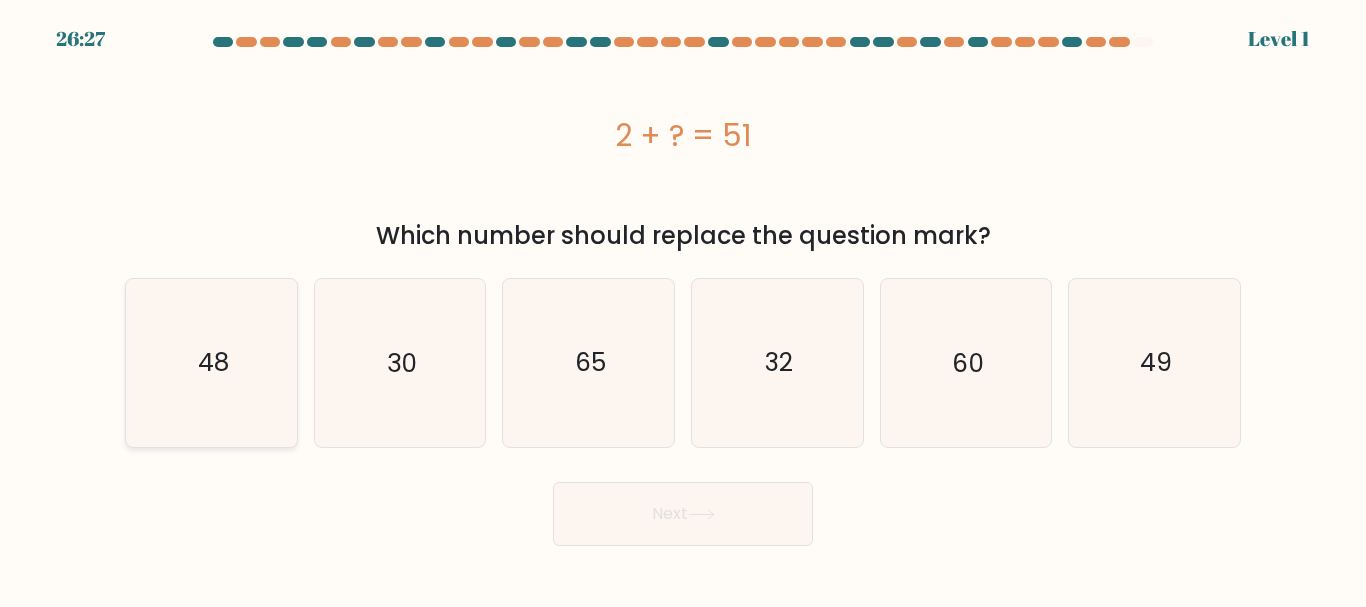 click on "48" 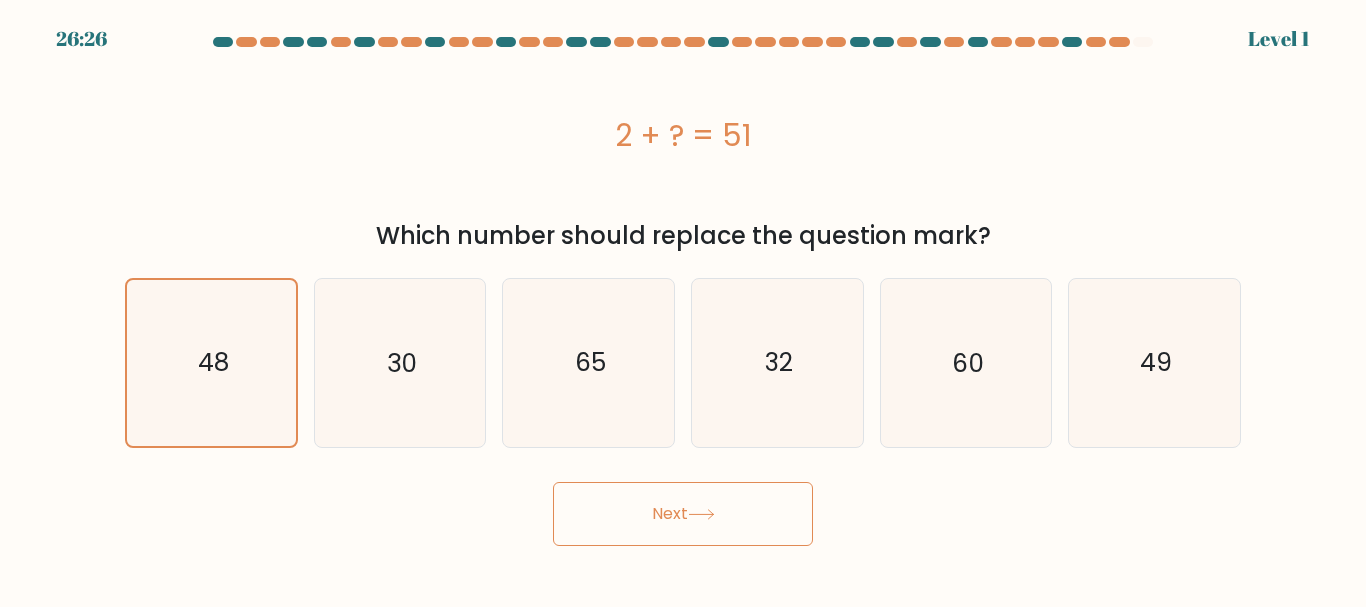 click on "Next" at bounding box center (683, 514) 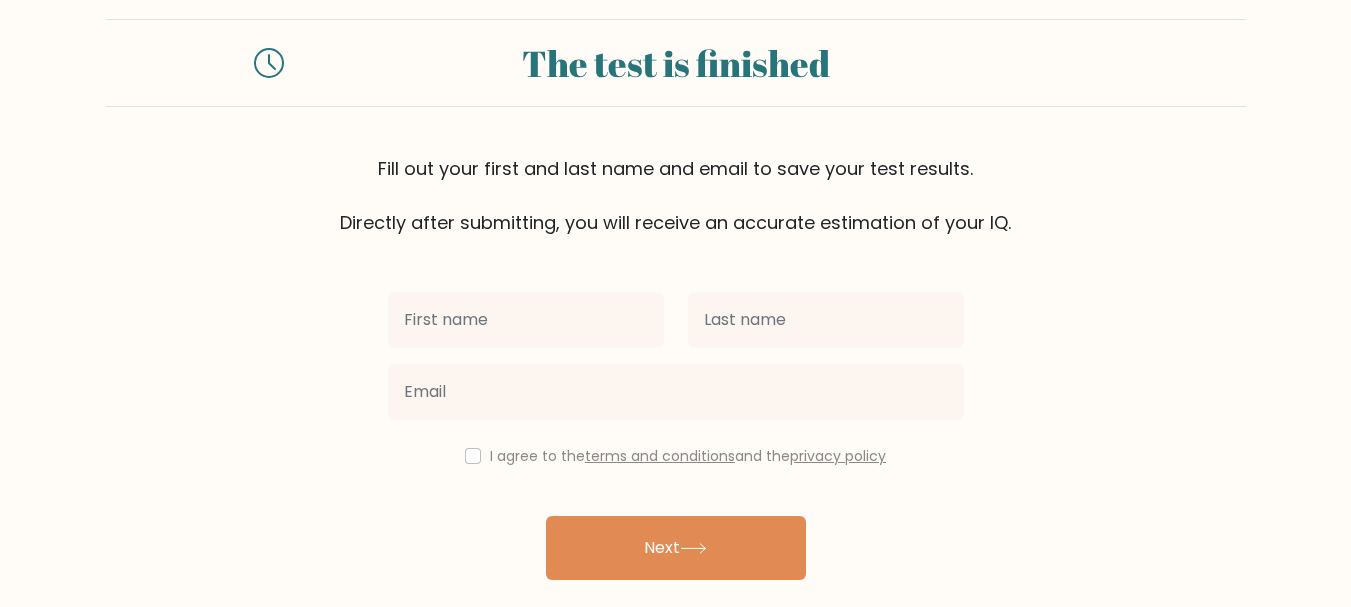 scroll, scrollTop: 0, scrollLeft: 0, axis: both 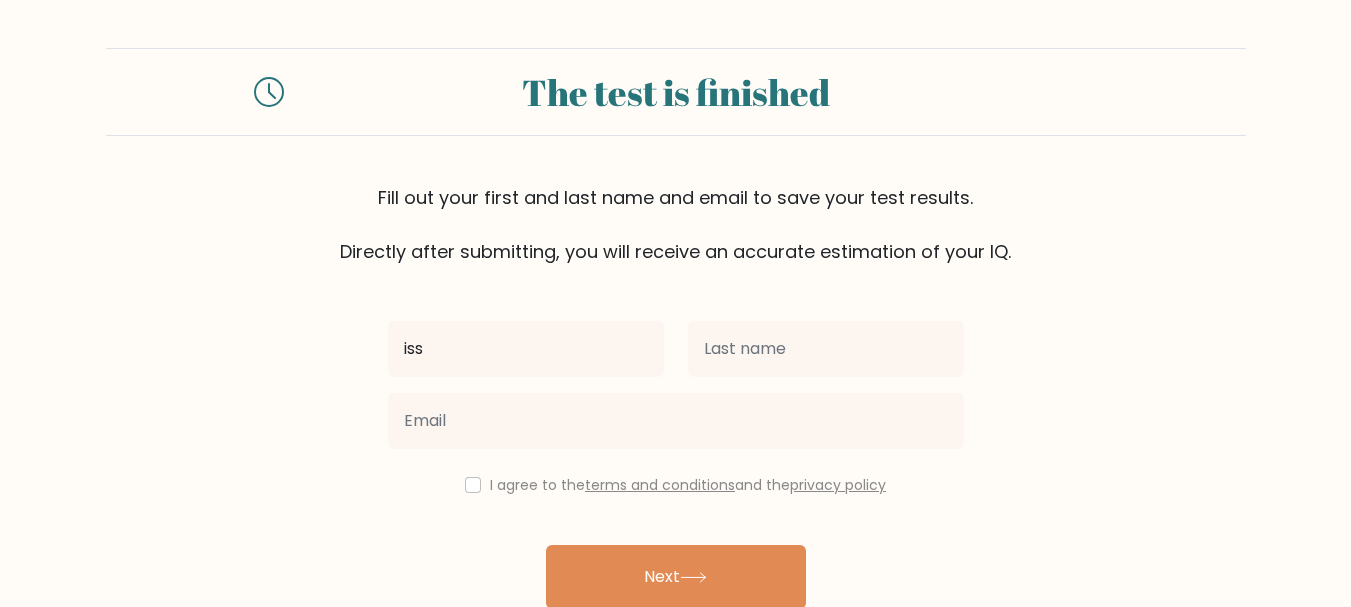 type on "iss" 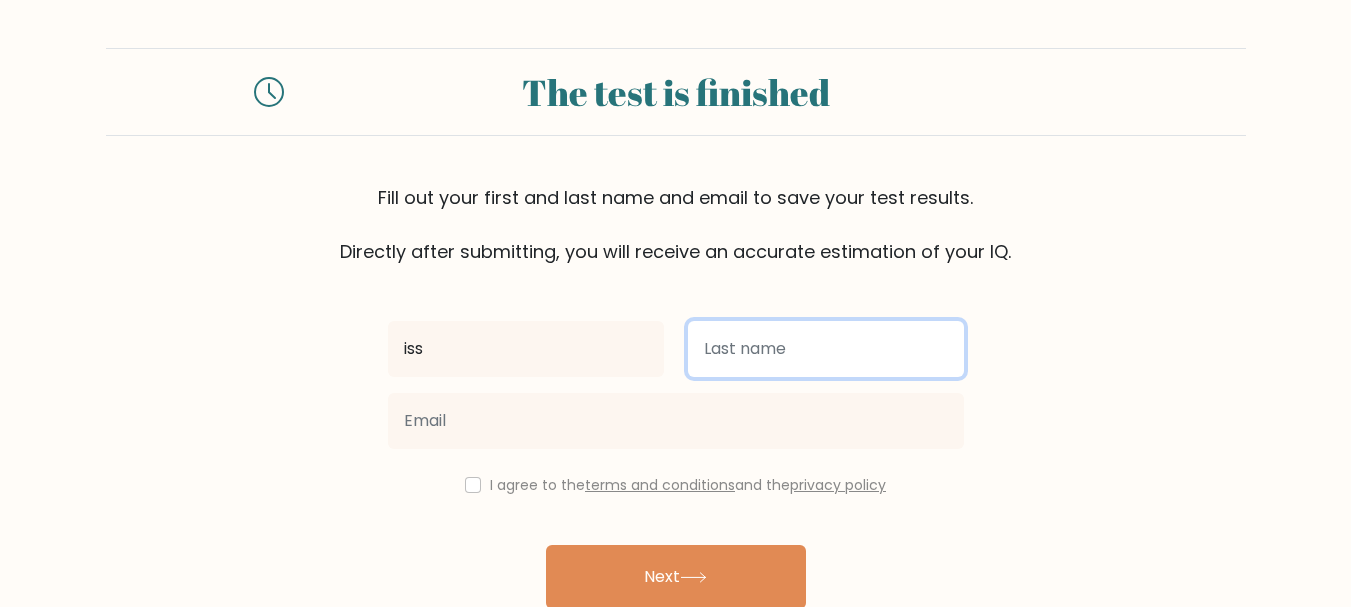 click at bounding box center [826, 349] 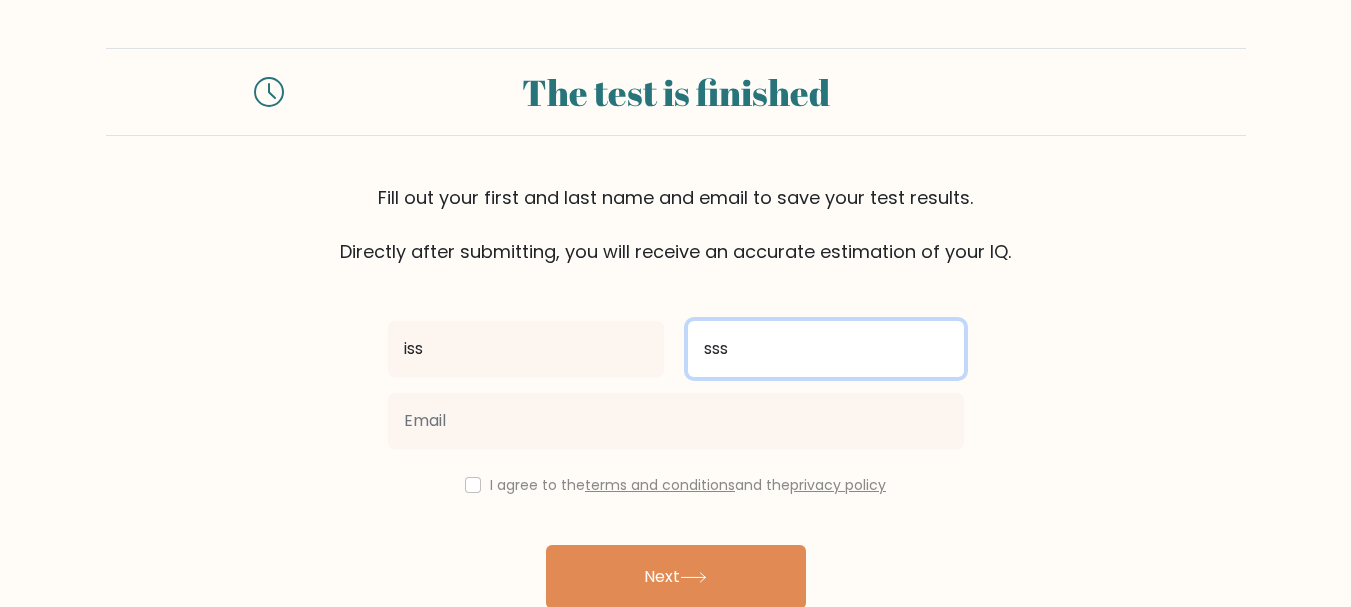 type on "sss" 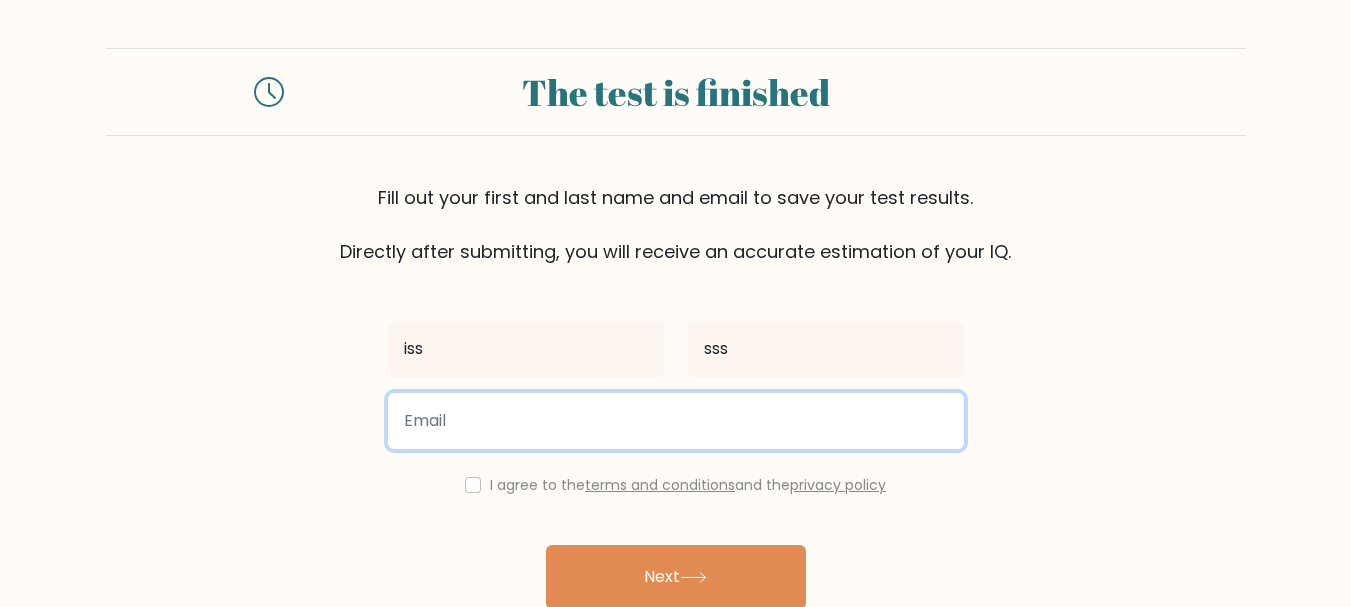 click at bounding box center [676, 421] 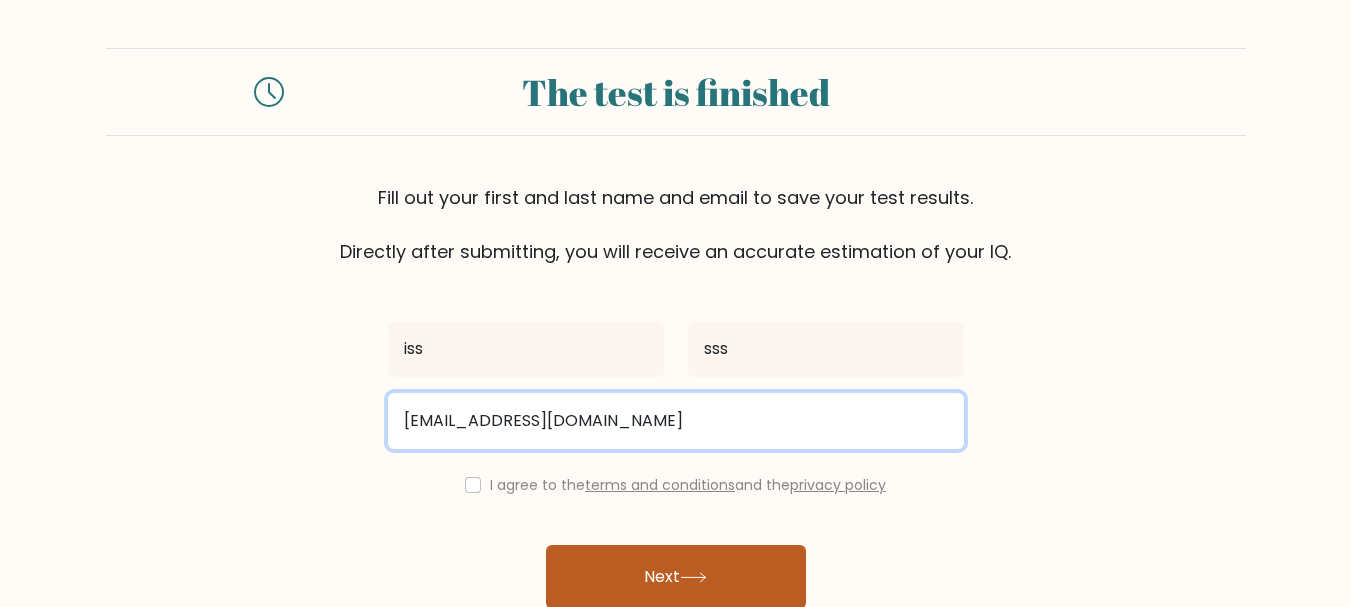 type on "21ISaid@woolwichpolyboys.co.uk" 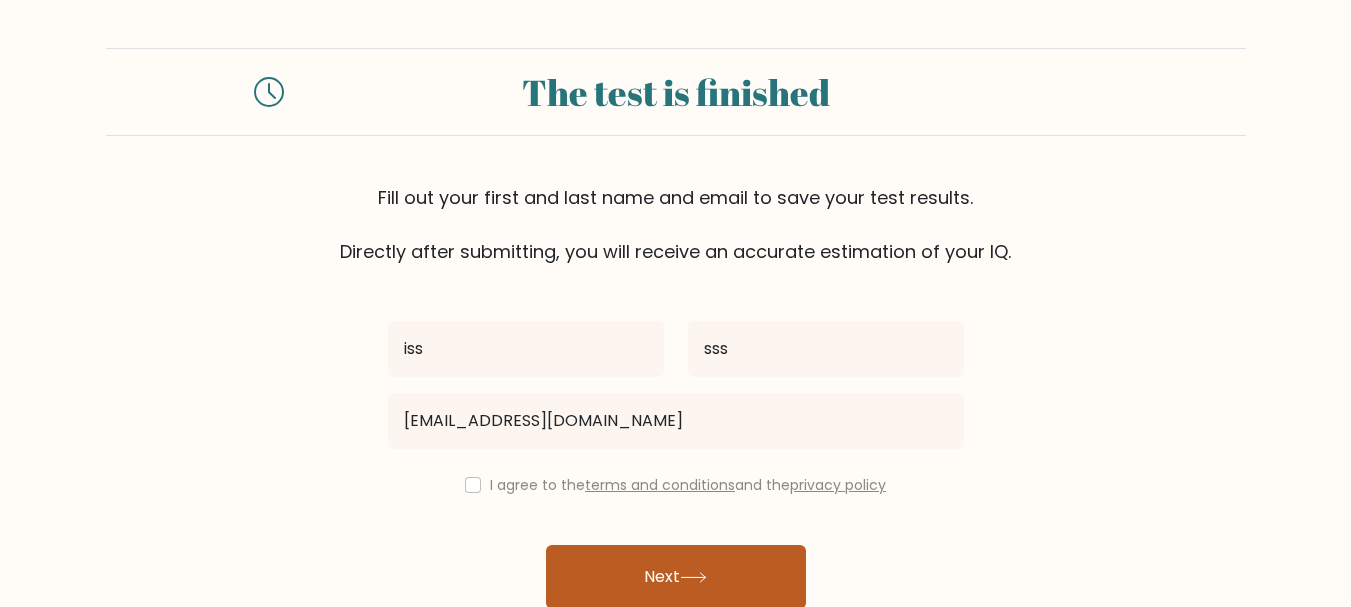 click on "Next" at bounding box center (676, 577) 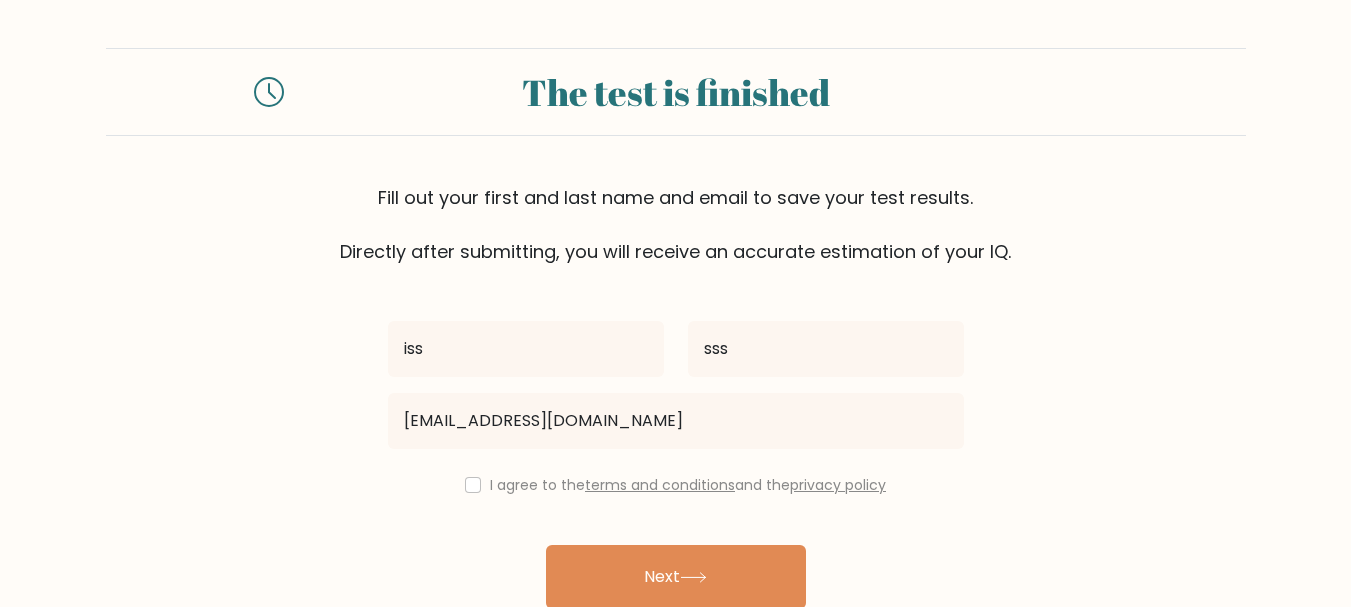 click on "I agree to the  terms and conditions  and the  privacy policy" at bounding box center (676, 485) 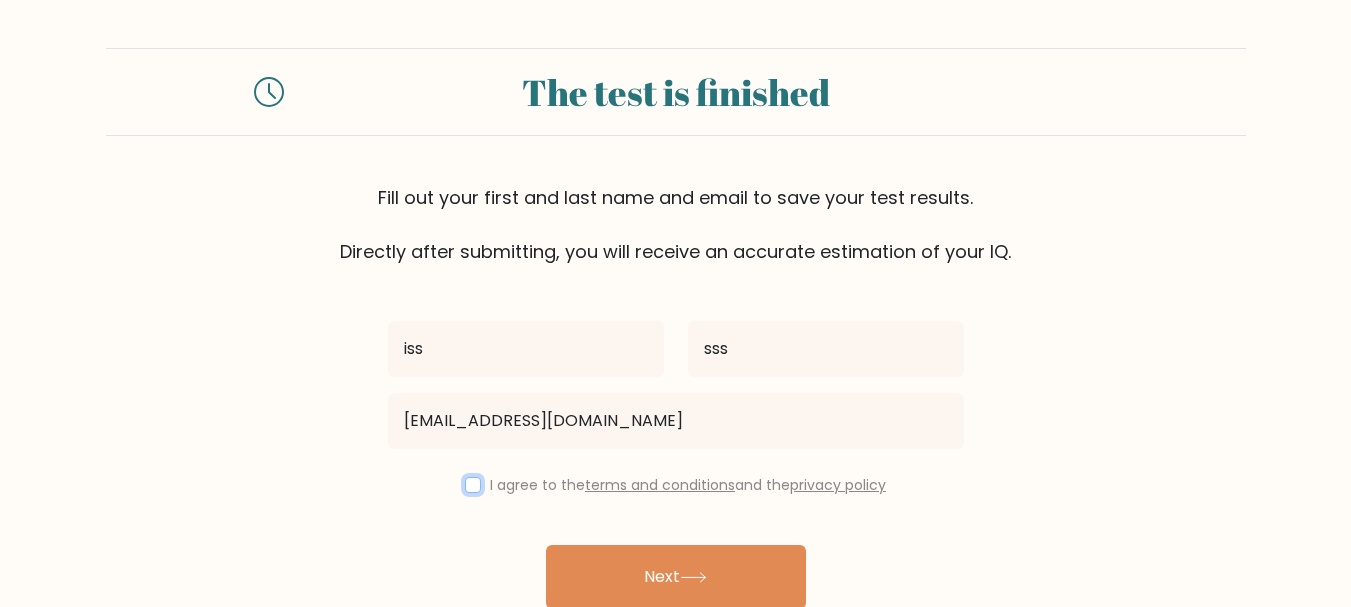 drag, startPoint x: 473, startPoint y: 481, endPoint x: 476, endPoint y: 492, distance: 11.401754 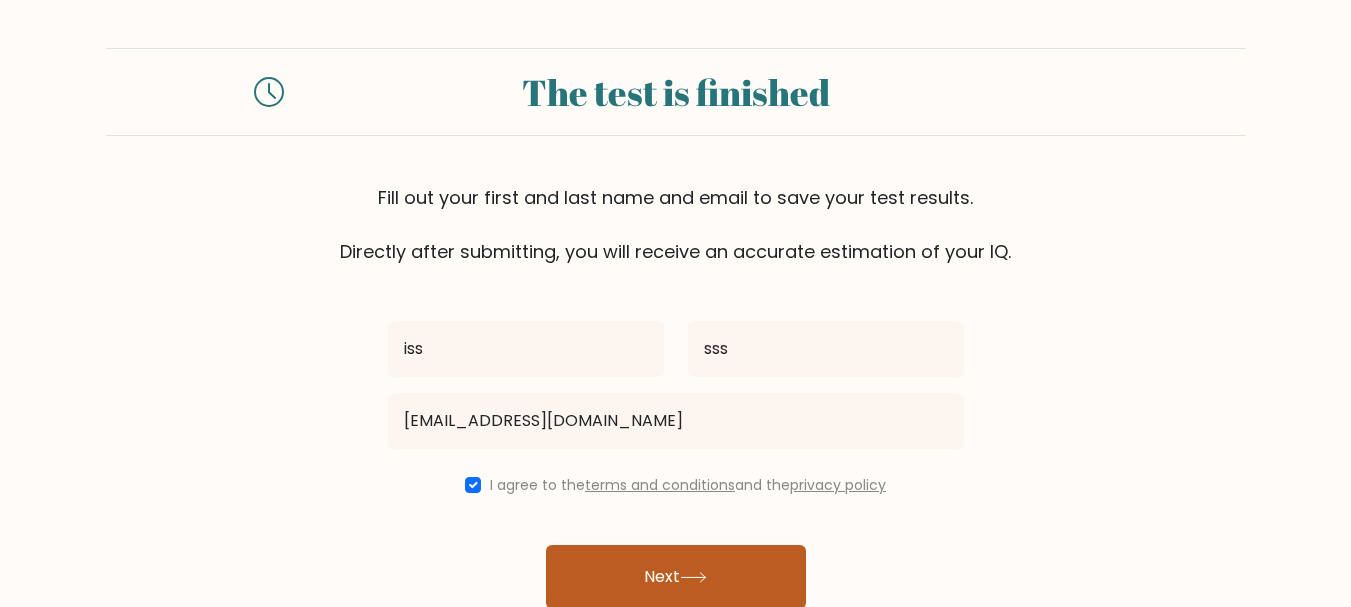 click on "Next" at bounding box center (676, 577) 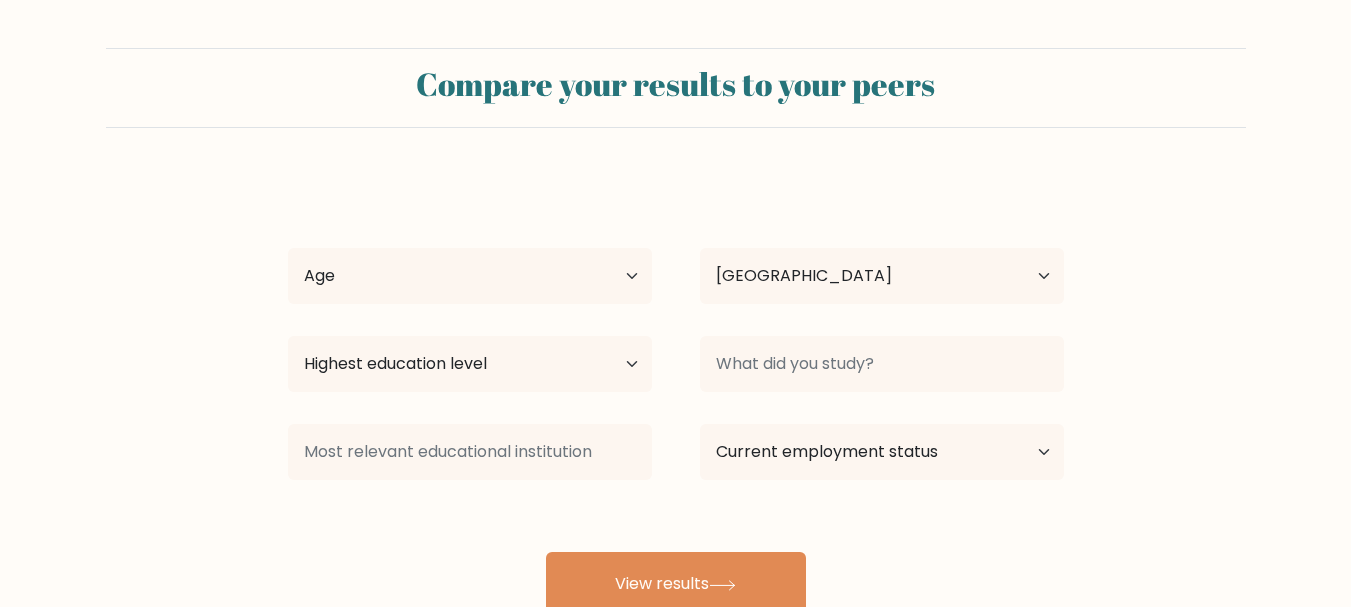 select on "GB" 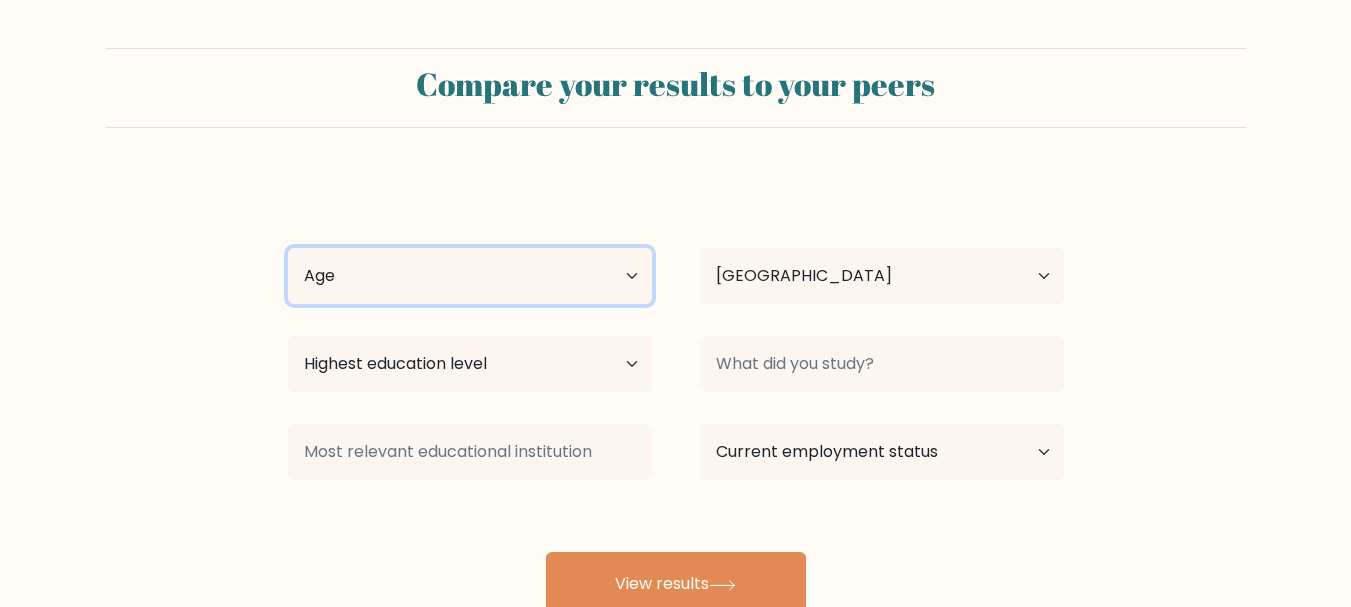 click on "Age
Under [DEMOGRAPHIC_DATA]
[DEMOGRAPHIC_DATA]
[DEMOGRAPHIC_DATA]
[DEMOGRAPHIC_DATA]
[DEMOGRAPHIC_DATA]
[DEMOGRAPHIC_DATA]
[DEMOGRAPHIC_DATA] and above" at bounding box center [470, 276] 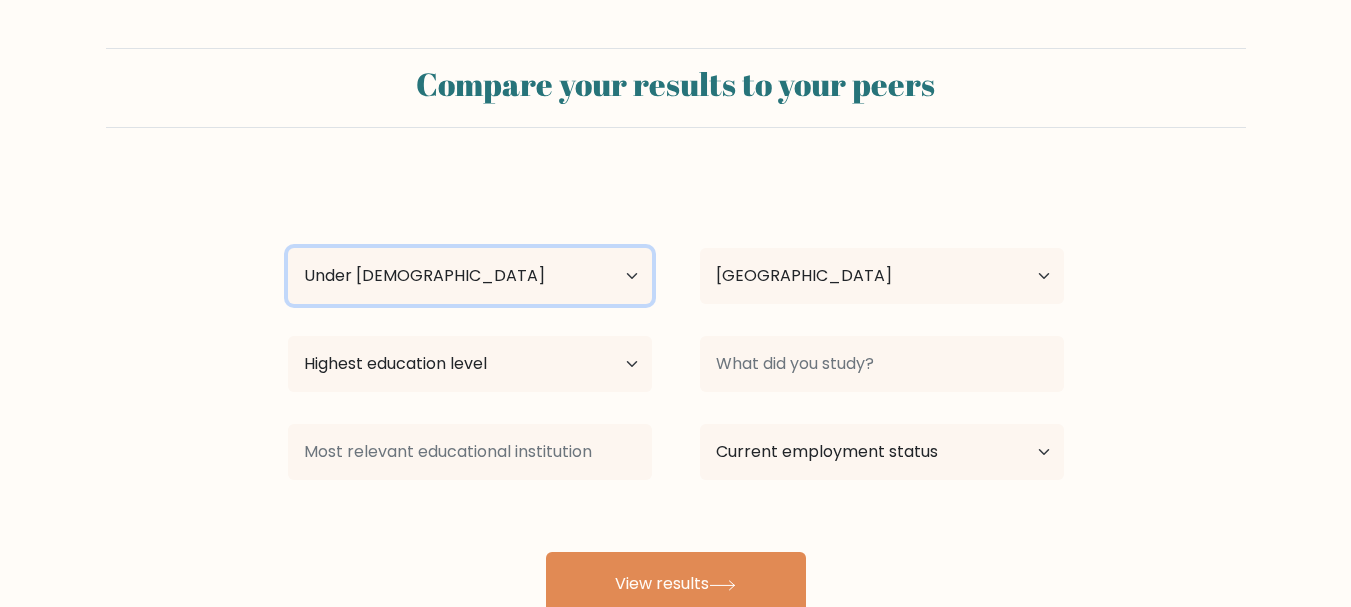 click on "Age
Under 18 years old
18-24 years old
25-34 years old
35-44 years old
45-54 years old
55-64 years old
65 years old and above" at bounding box center (470, 276) 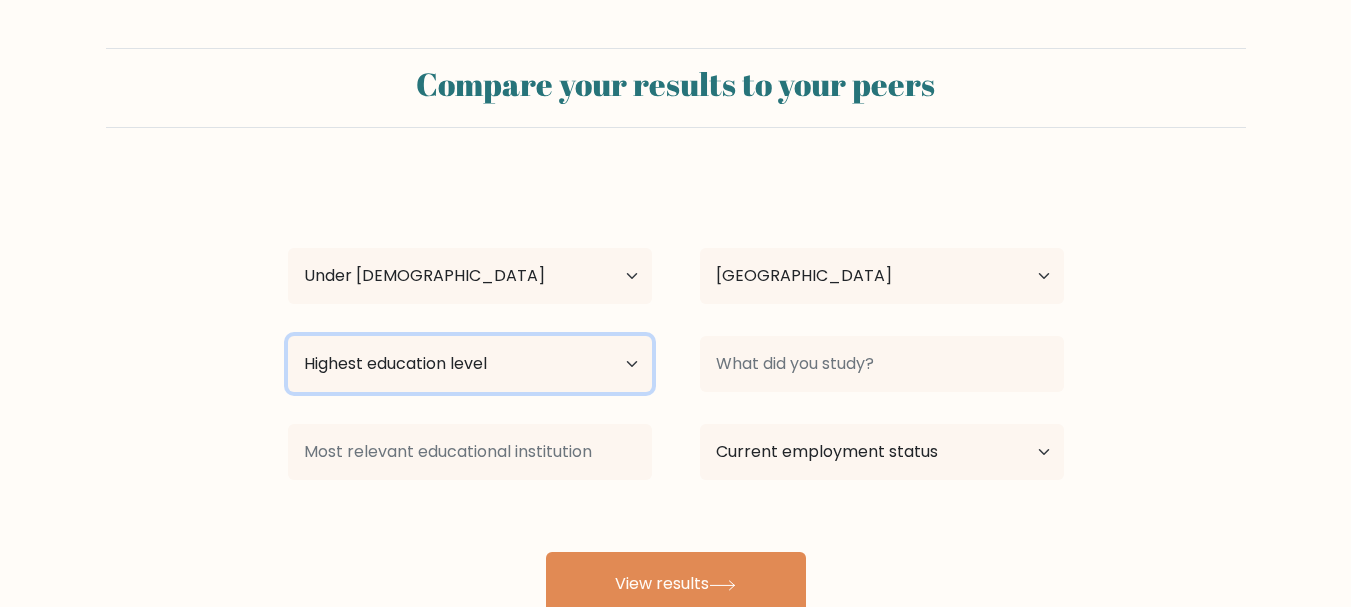 click on "Highest education level
No schooling
Primary
Lower Secondary
Upper Secondary
Occupation Specific
Bachelor's degree
Master's degree
Doctoral degree" at bounding box center (470, 364) 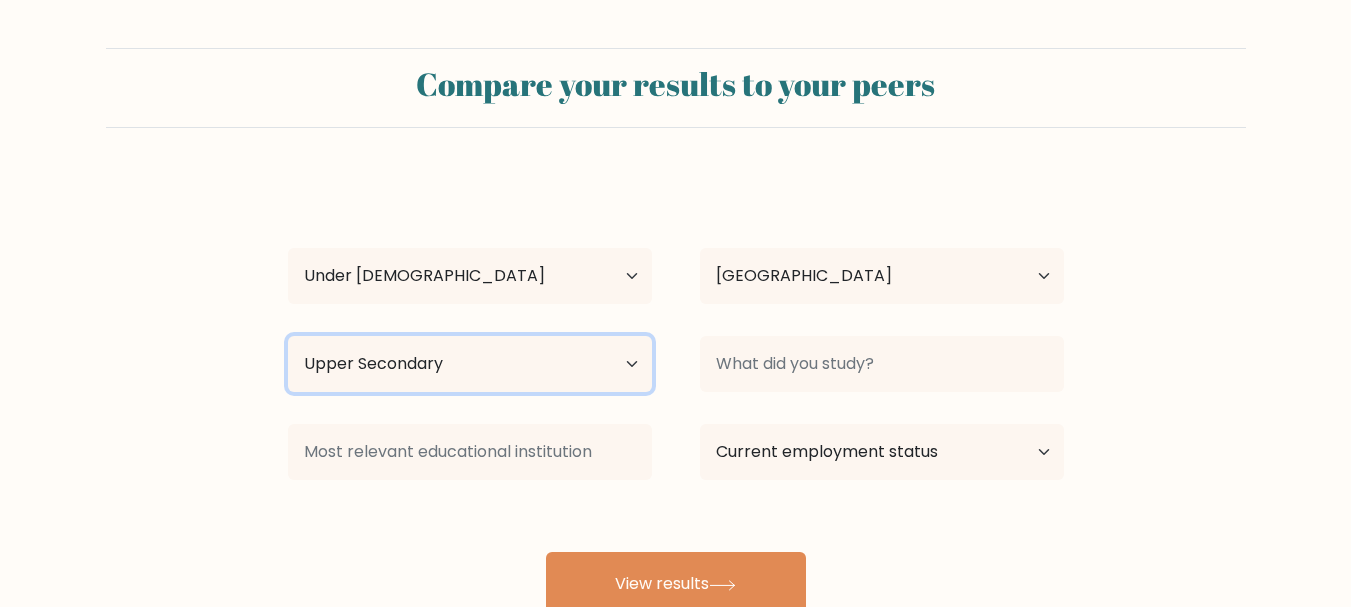 click on "Highest education level
No schooling
Primary
Lower Secondary
Upper Secondary
Occupation Specific
Bachelor's degree
Master's degree
Doctoral degree" at bounding box center (470, 364) 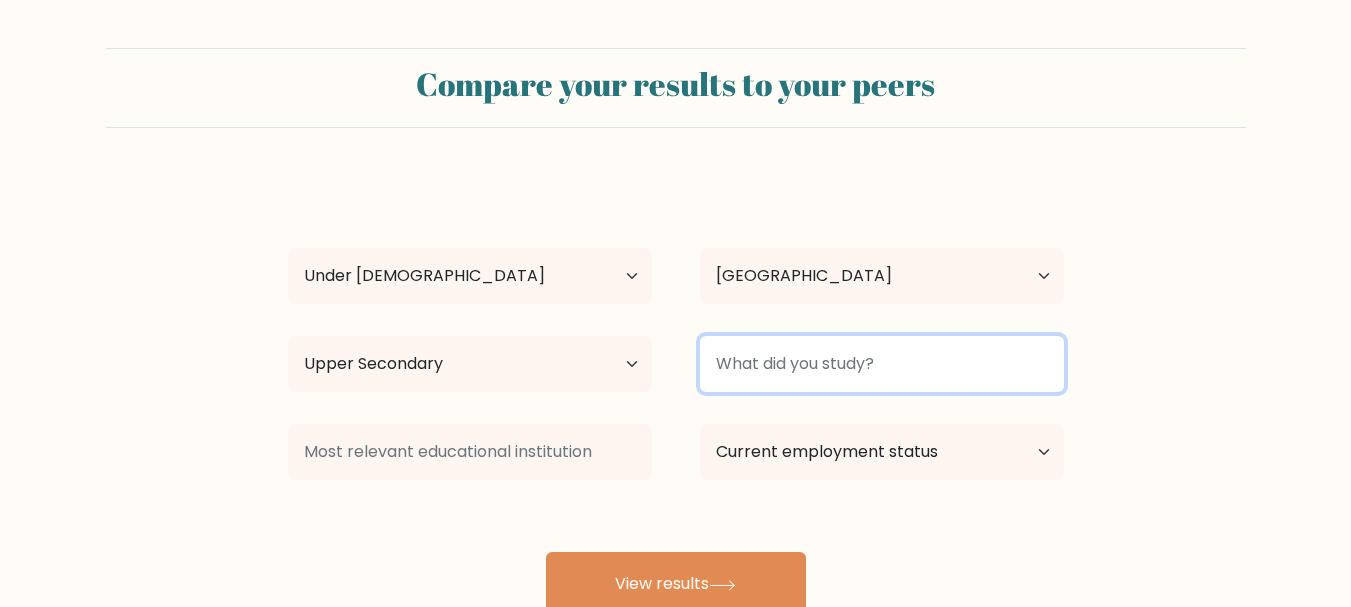 click at bounding box center [882, 364] 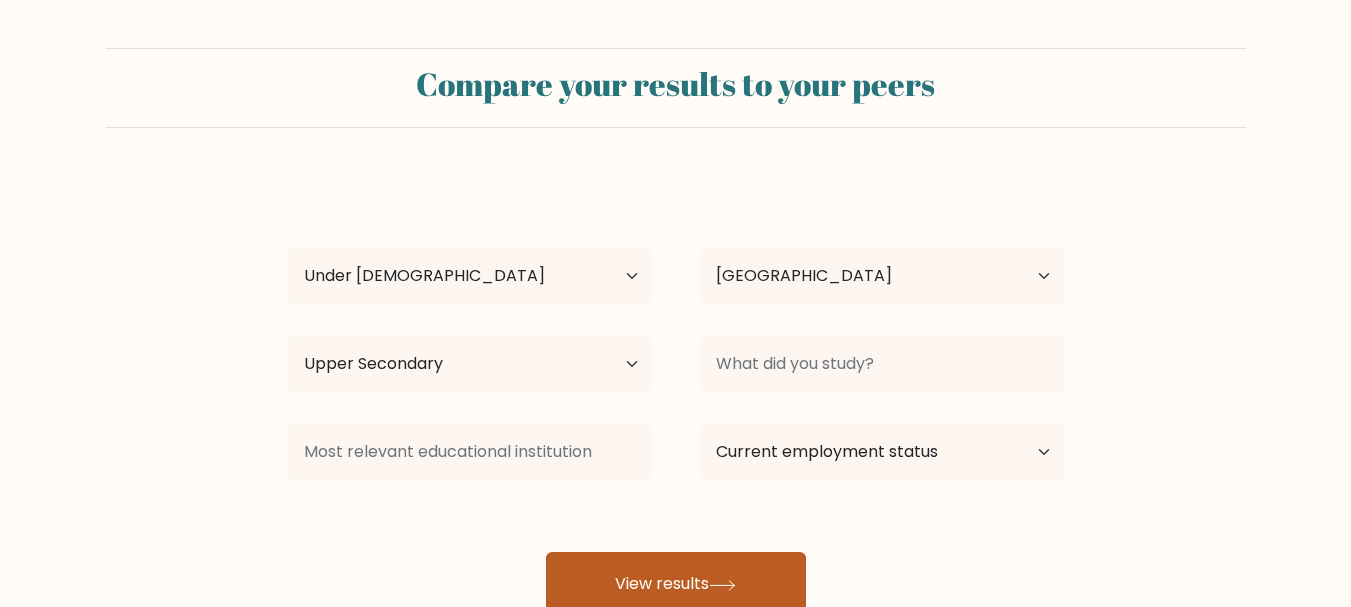 click on "View results" at bounding box center [676, 584] 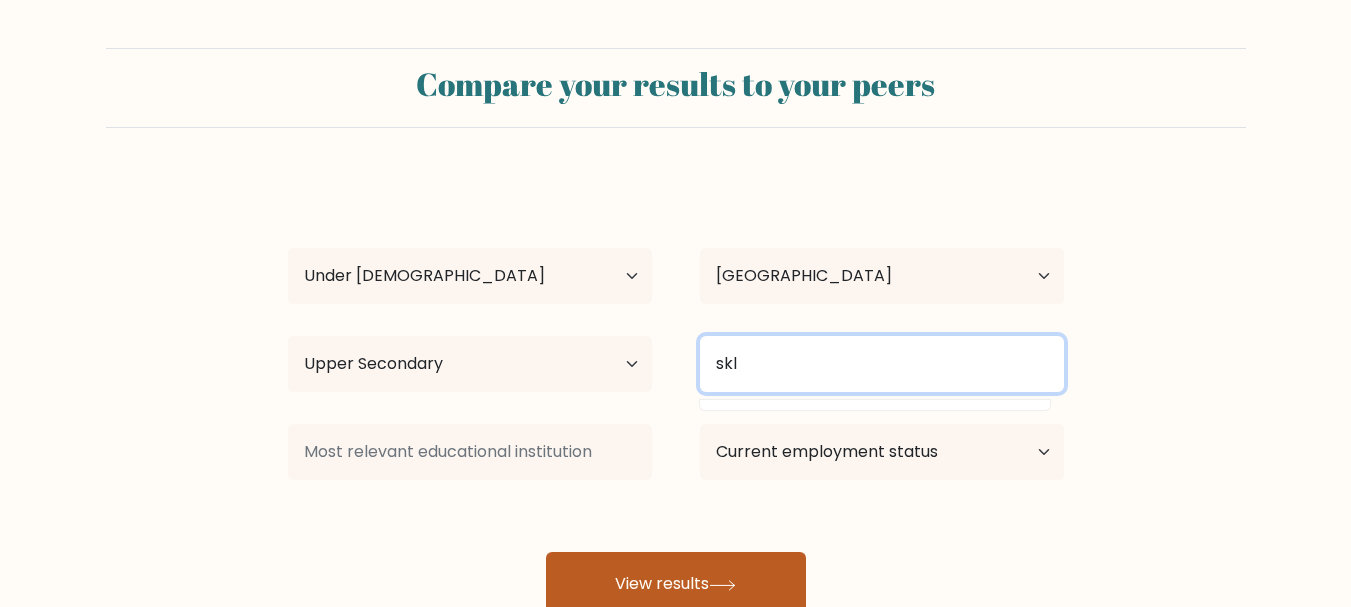 type on "skl" 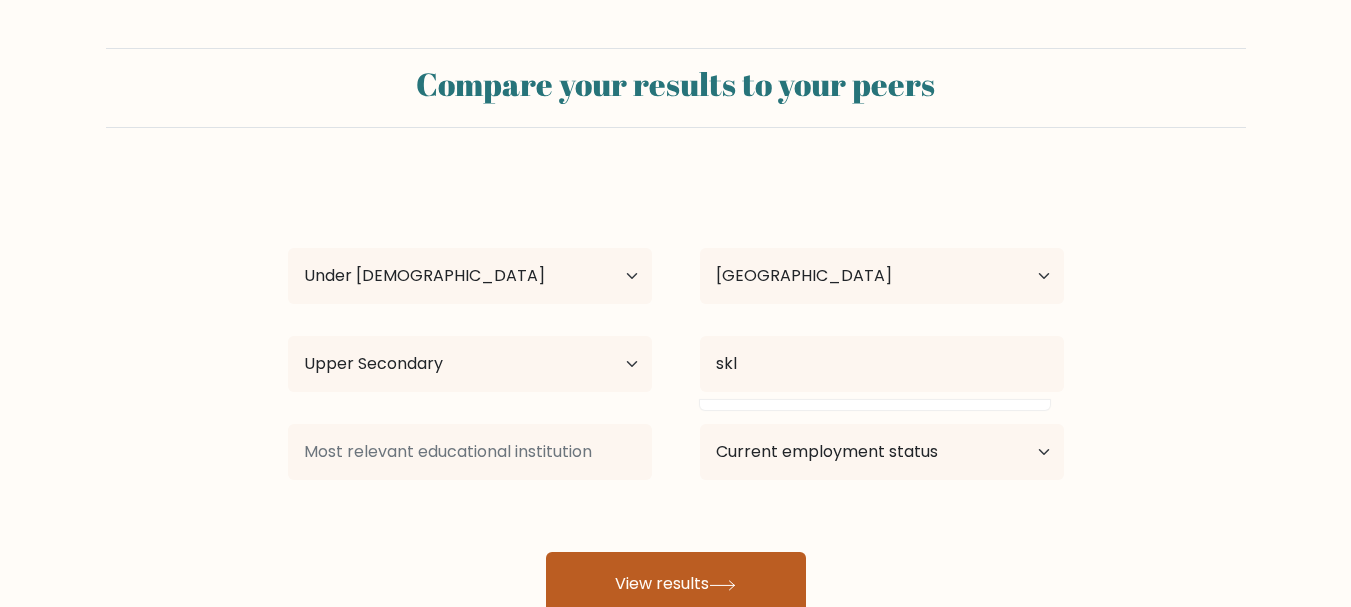 click on "View results" at bounding box center [676, 584] 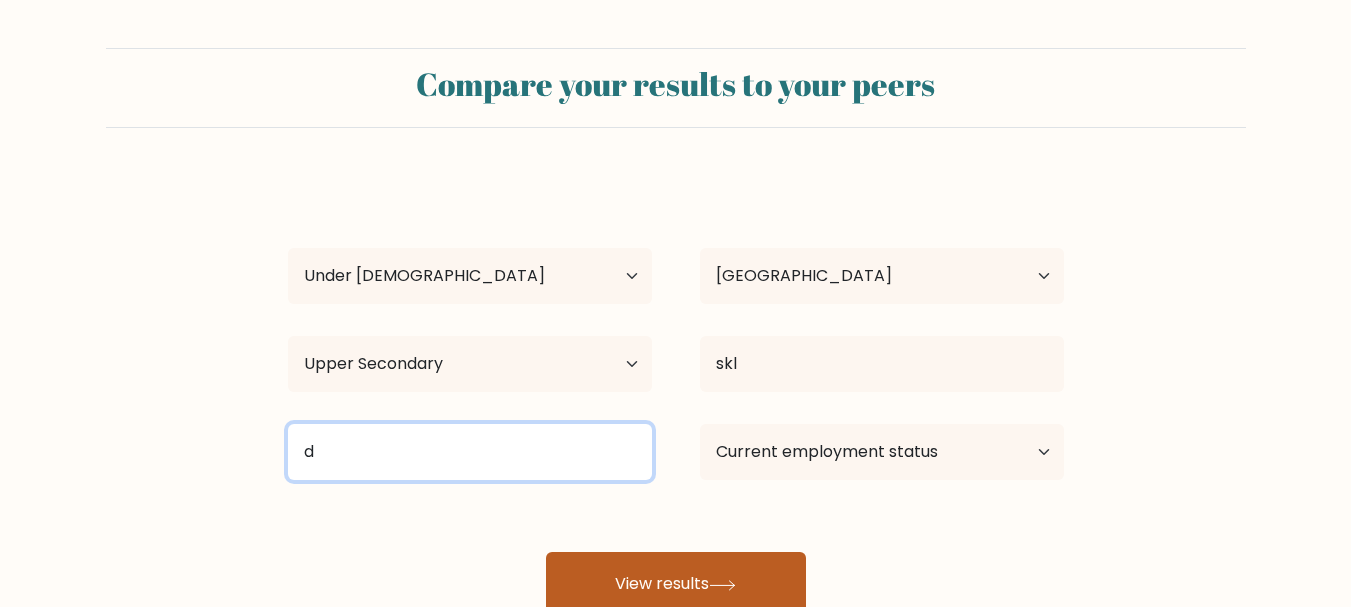 type on "d" 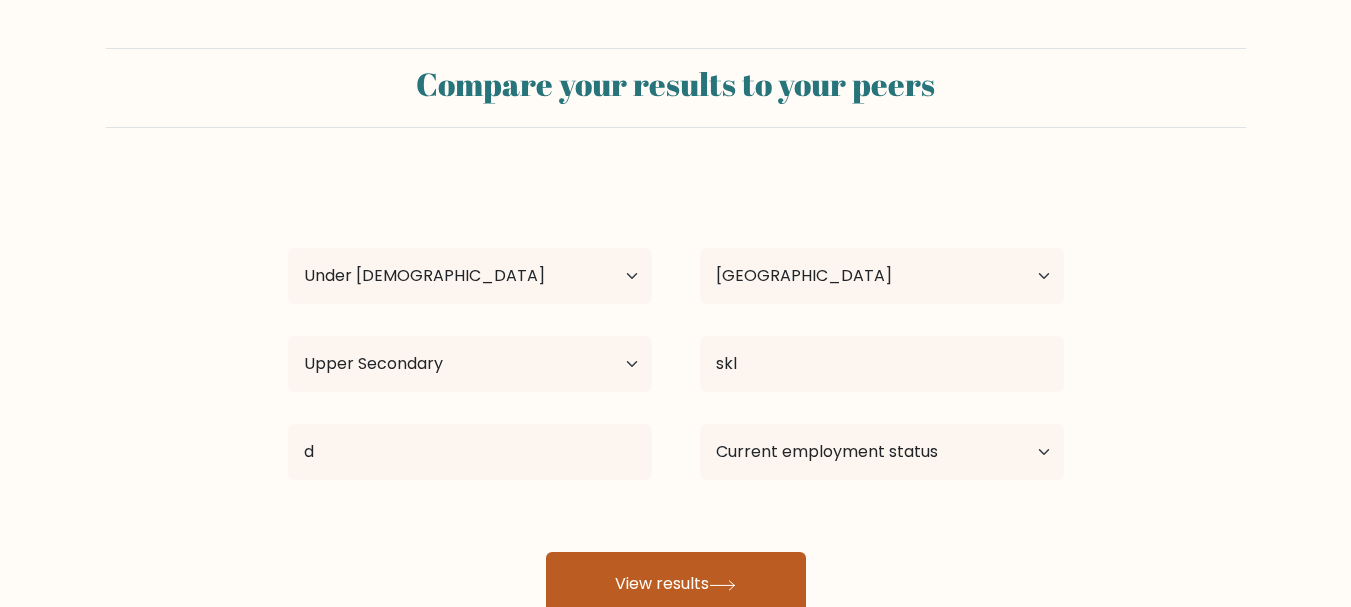 click on "View results" at bounding box center (676, 584) 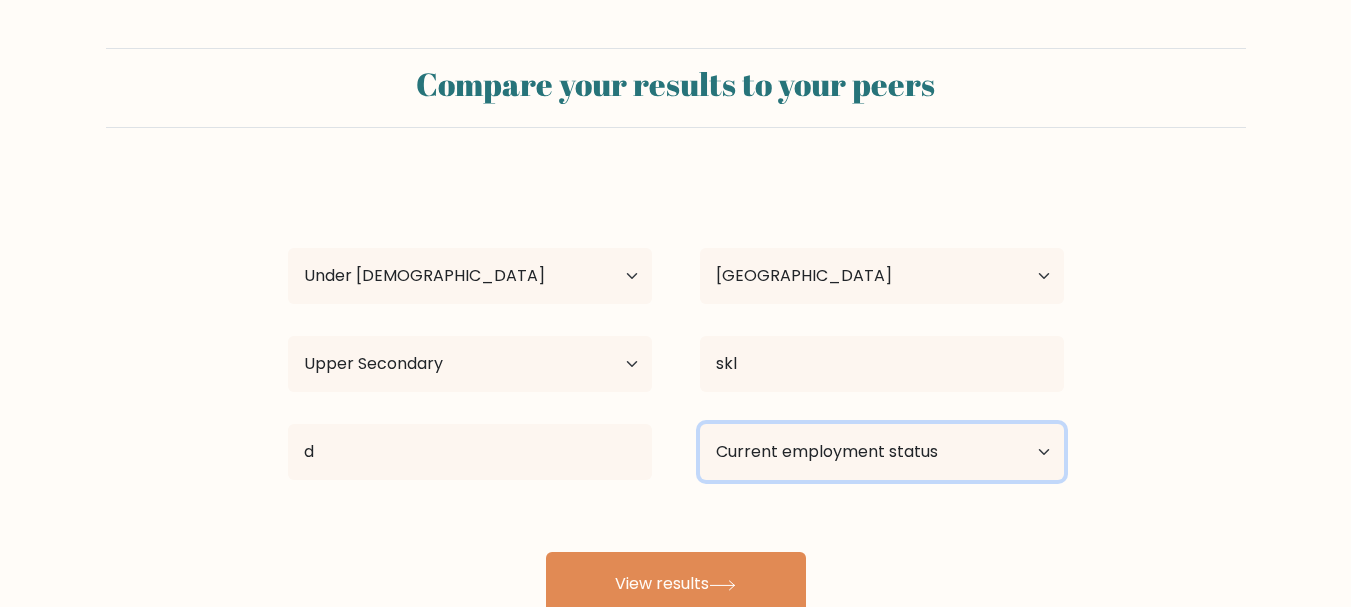 click on "Current employment status
Employed
Student
Retired
Other / prefer not to answer" at bounding box center (882, 452) 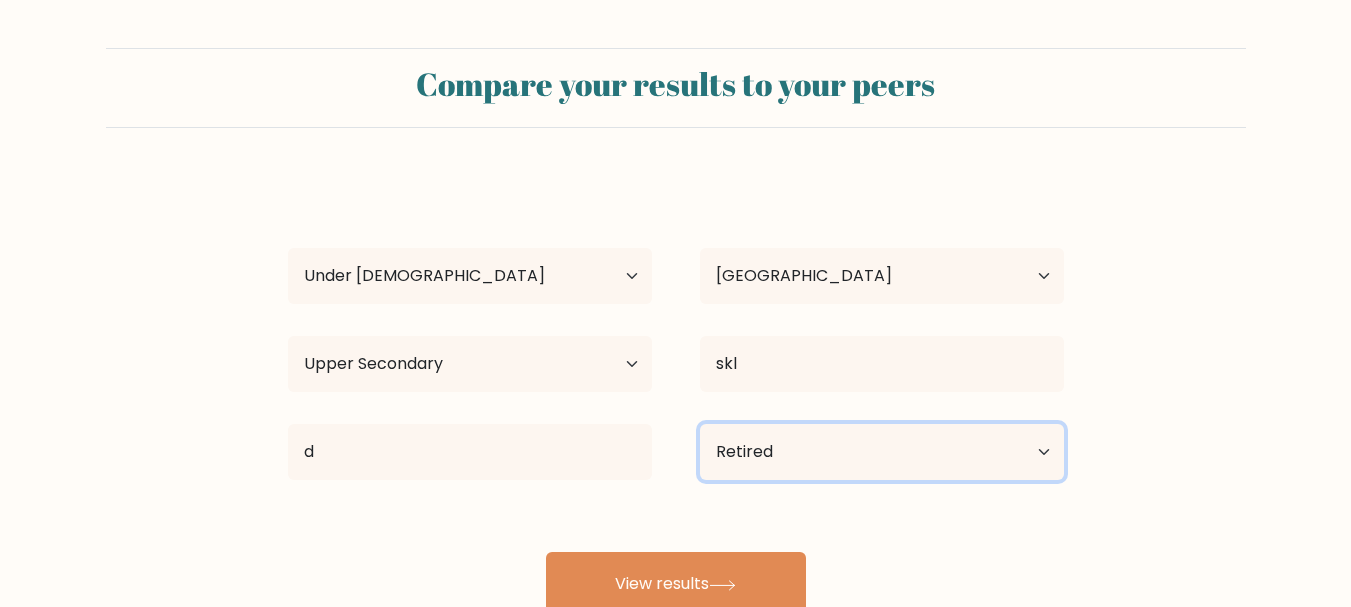 click on "Current employment status
Employed
Student
Retired
Other / prefer not to answer" at bounding box center (882, 452) 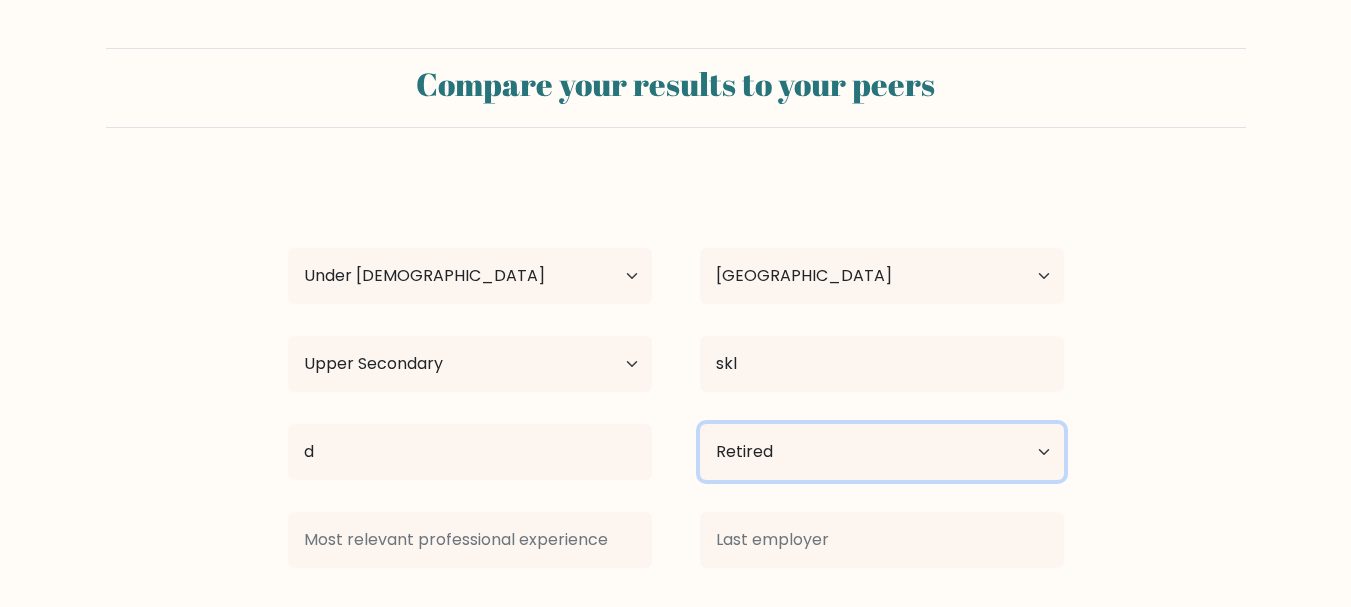drag, startPoint x: 766, startPoint y: 456, endPoint x: 774, endPoint y: 437, distance: 20.615528 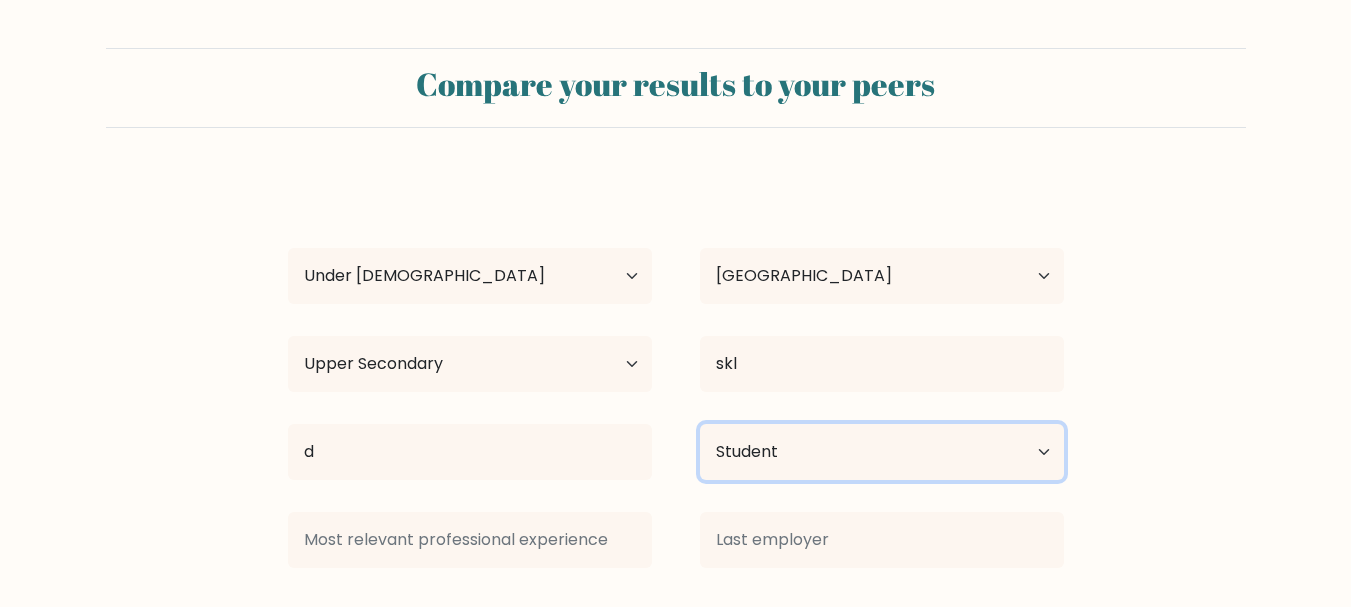 click on "Current employment status
Employed
Student
Retired
Other / prefer not to answer" at bounding box center (882, 452) 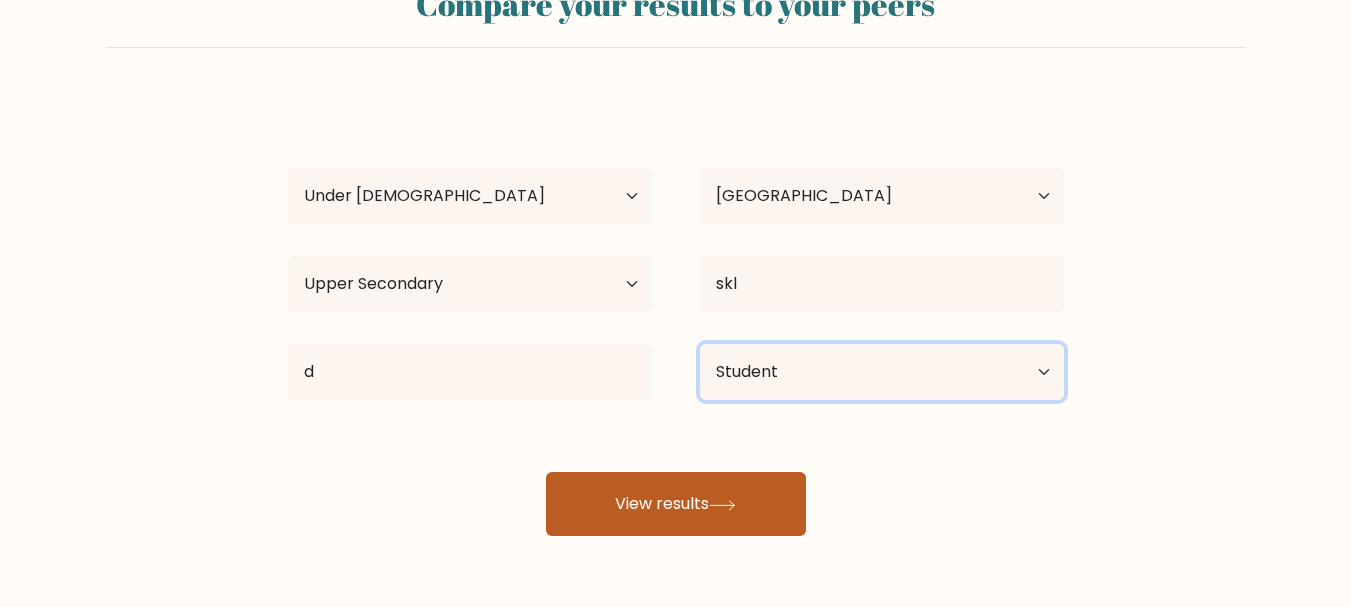 scroll, scrollTop: 151, scrollLeft: 0, axis: vertical 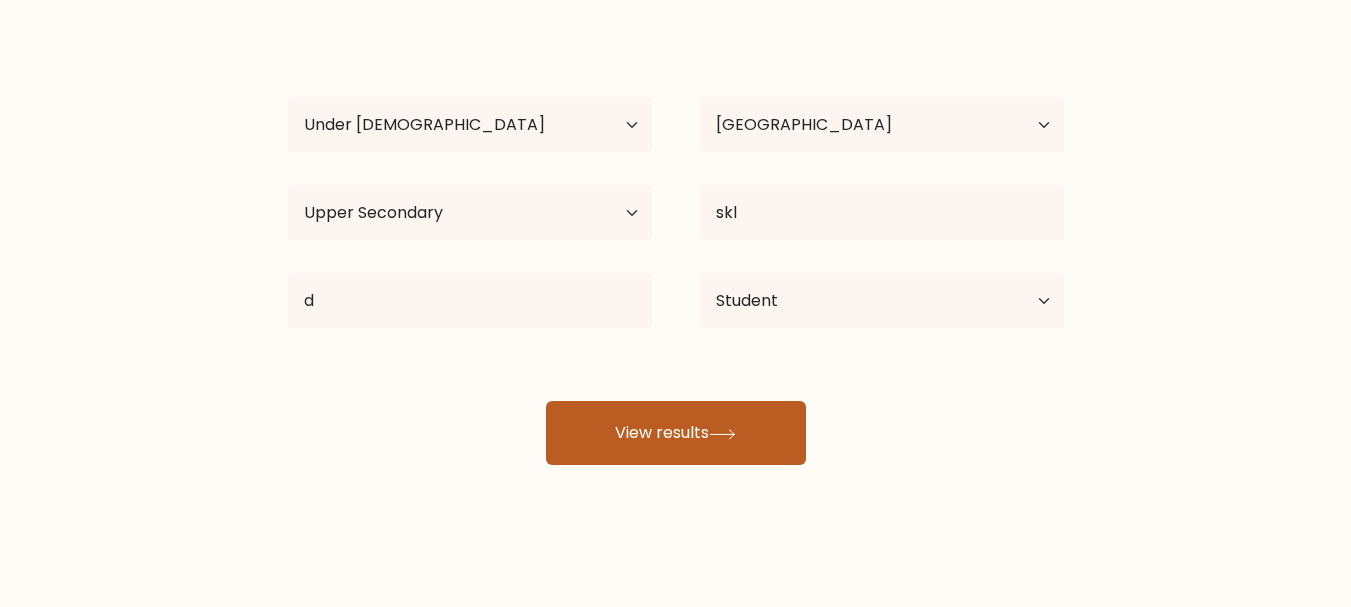 click on "View results" at bounding box center (676, 433) 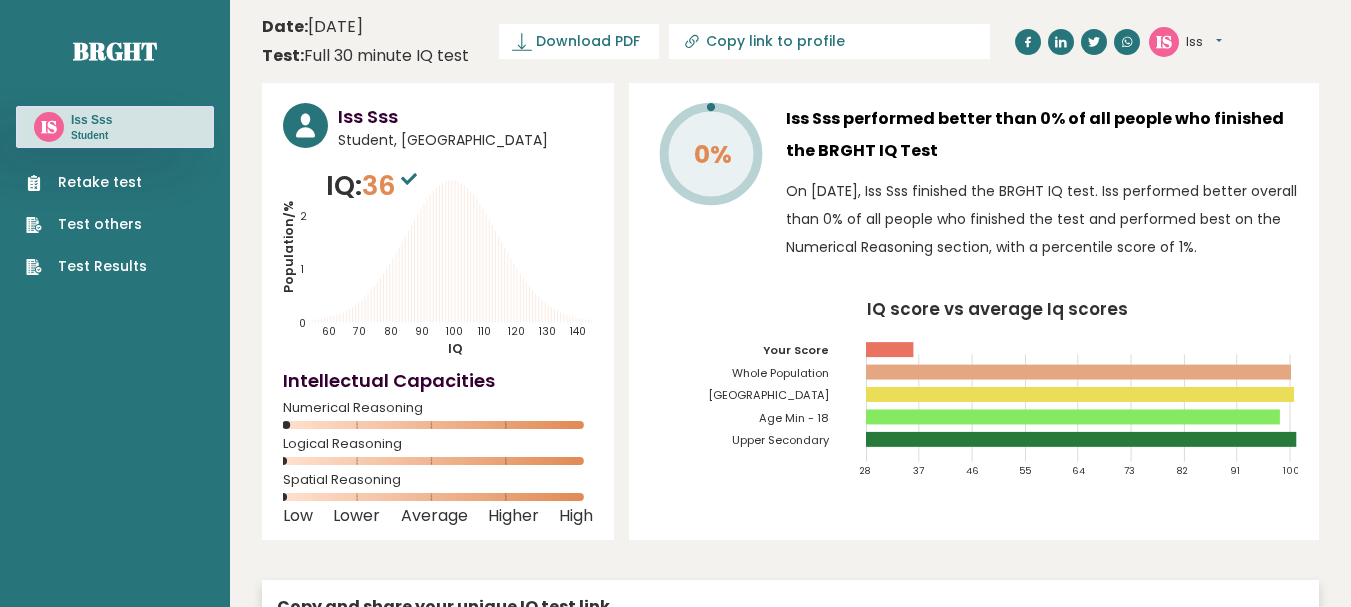 scroll, scrollTop: 0, scrollLeft: 0, axis: both 